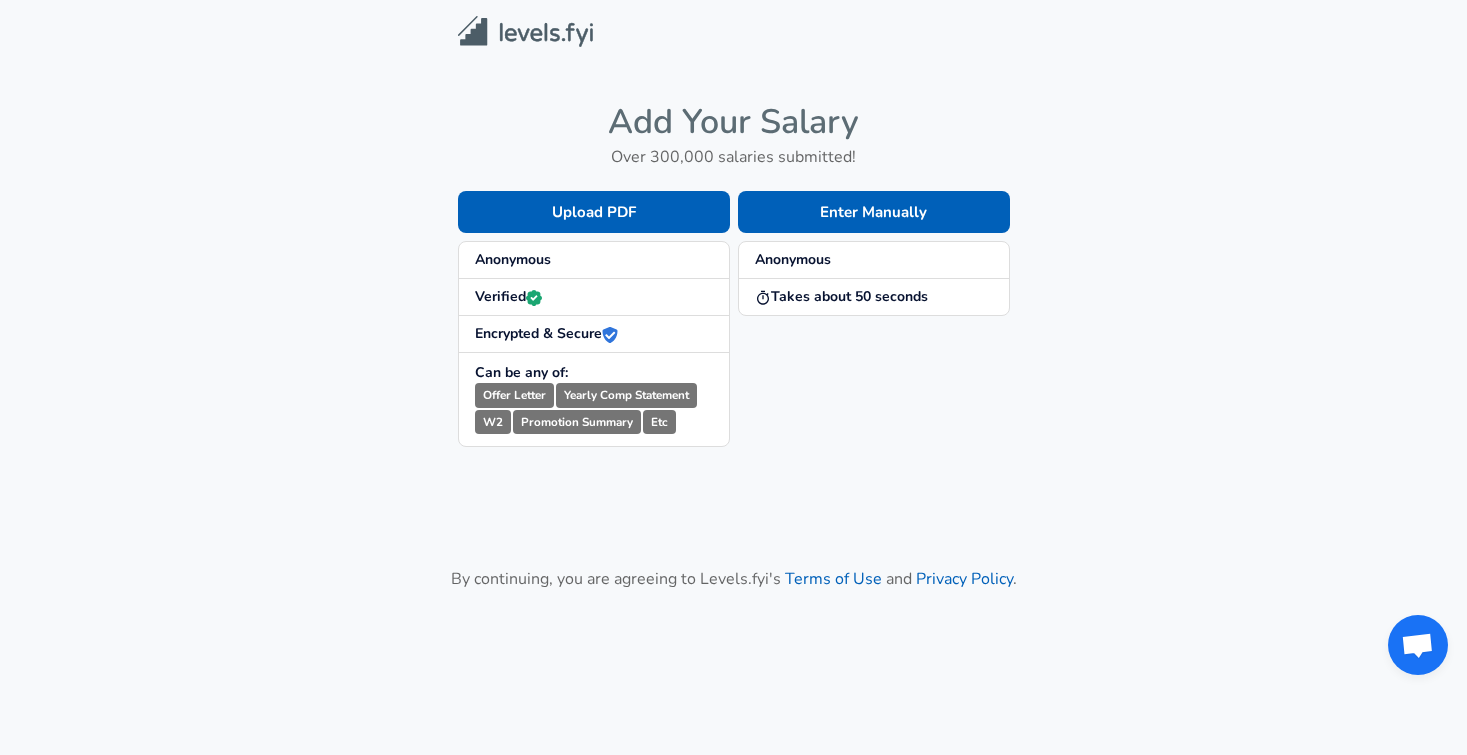 scroll, scrollTop: 0, scrollLeft: 0, axis: both 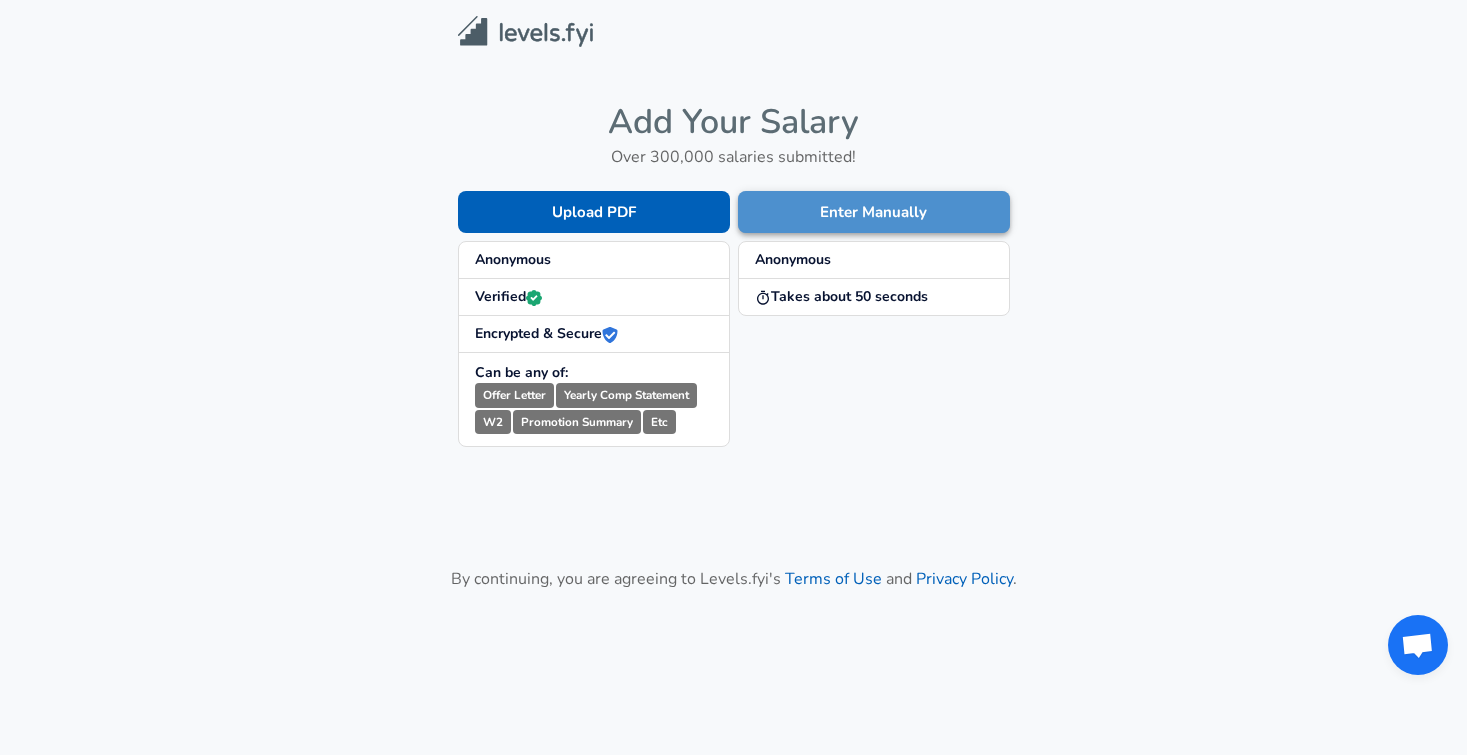 click on "Enter Manually" at bounding box center (874, 212) 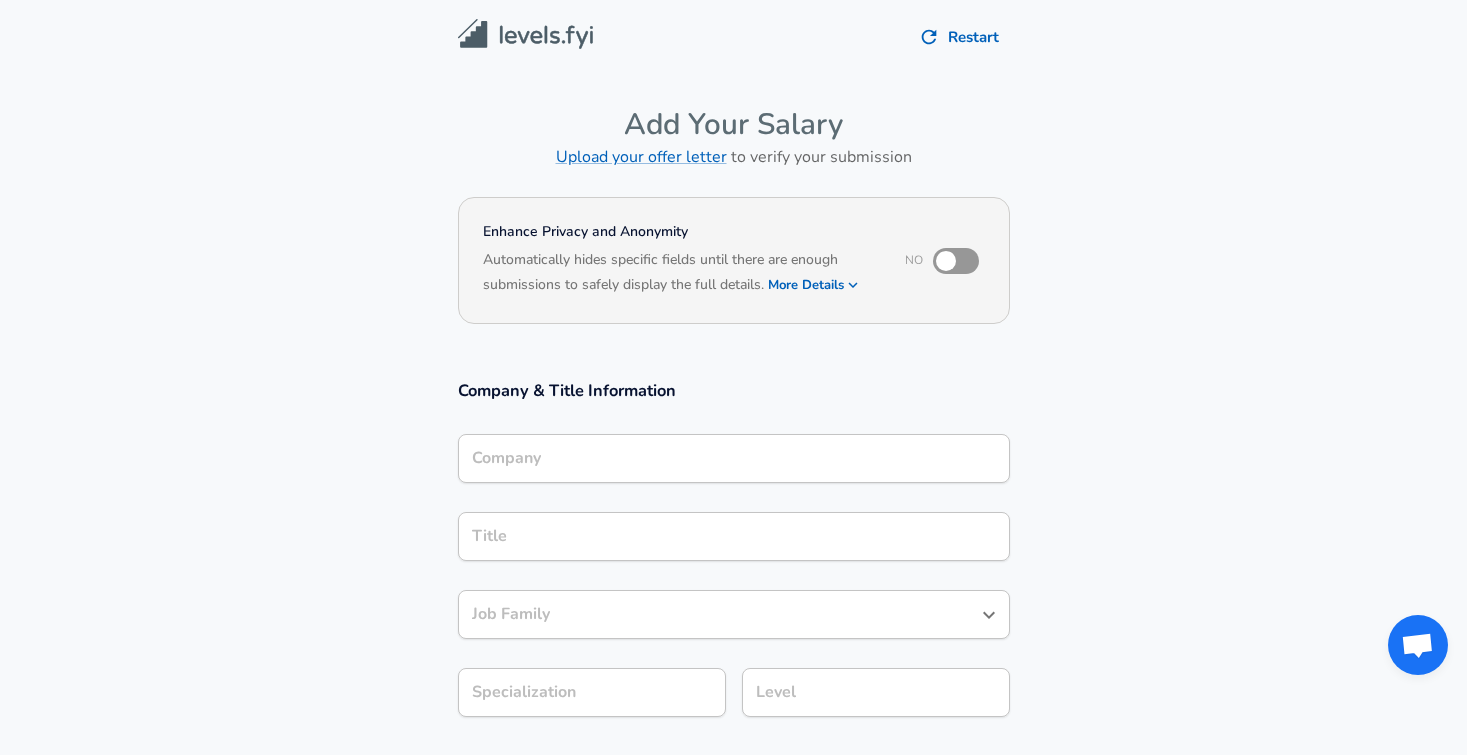 click on "Company" at bounding box center (734, 458) 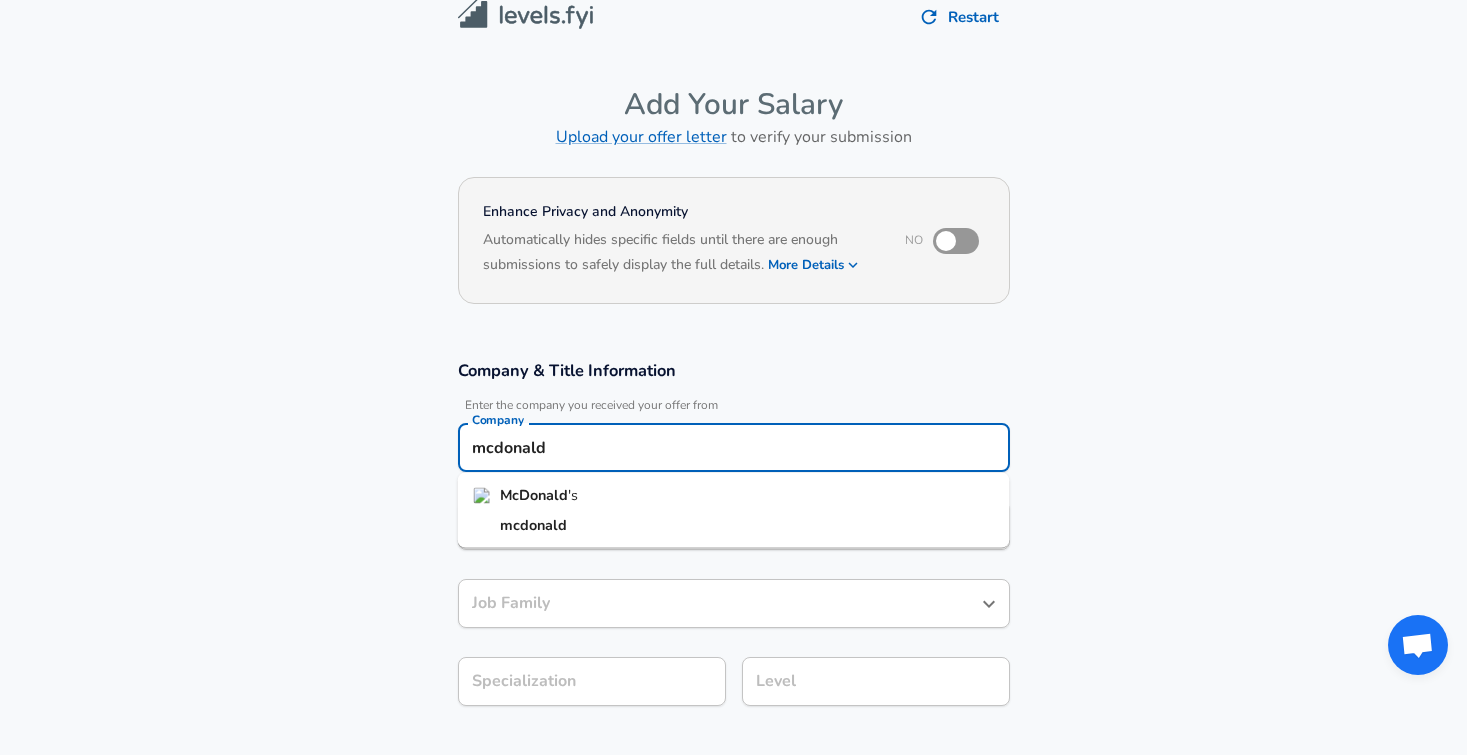 click on "mcdonald" at bounding box center (734, 525) 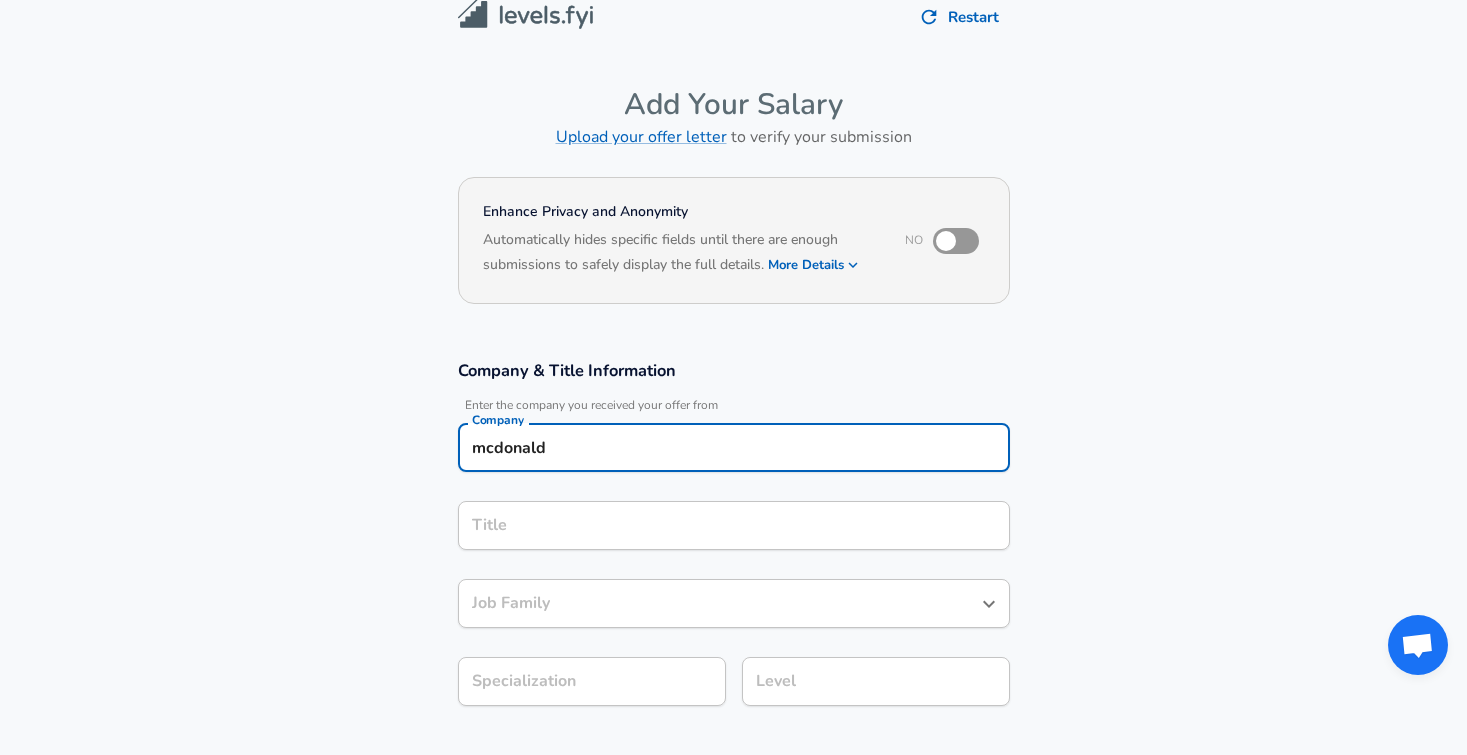 click on "McDonald Company" at bounding box center (734, 447) 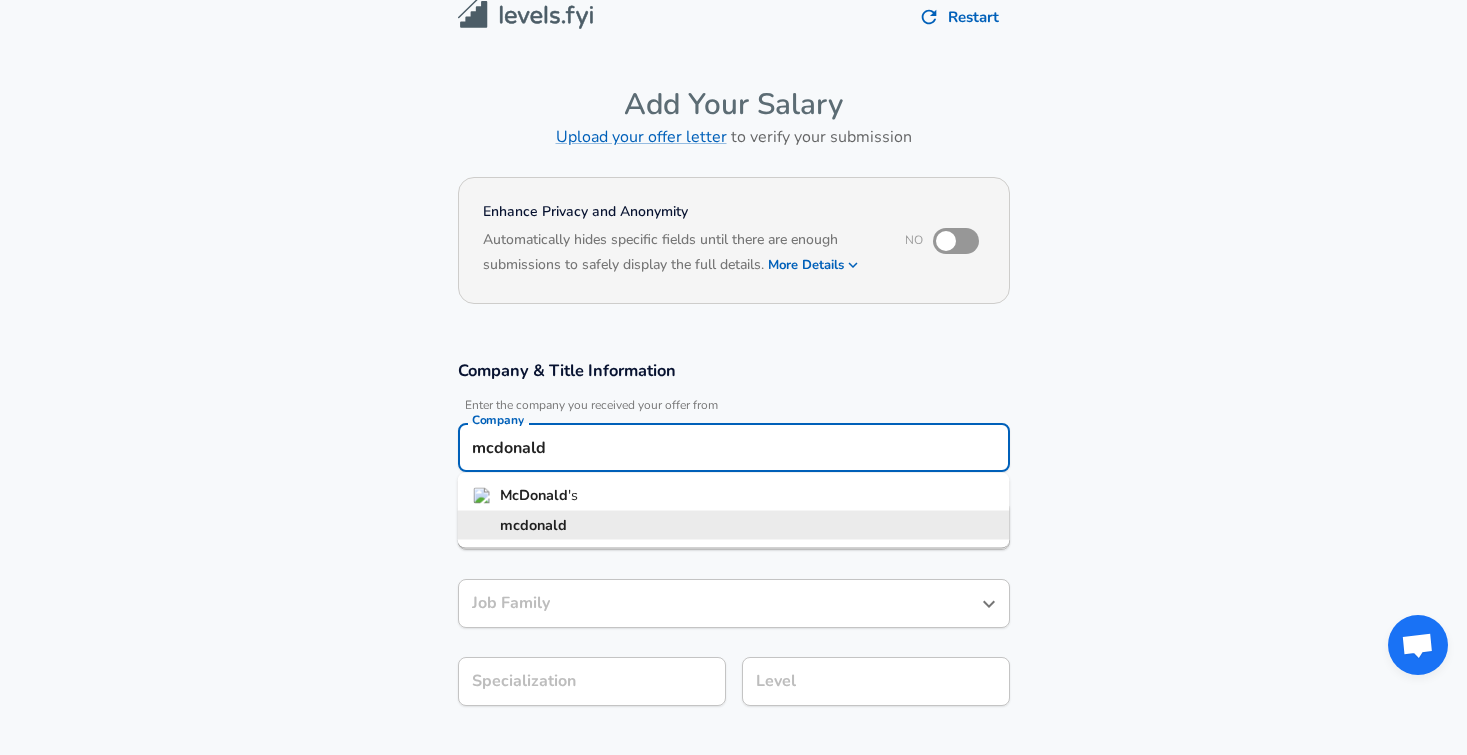 click on "mcdonald" at bounding box center [734, 447] 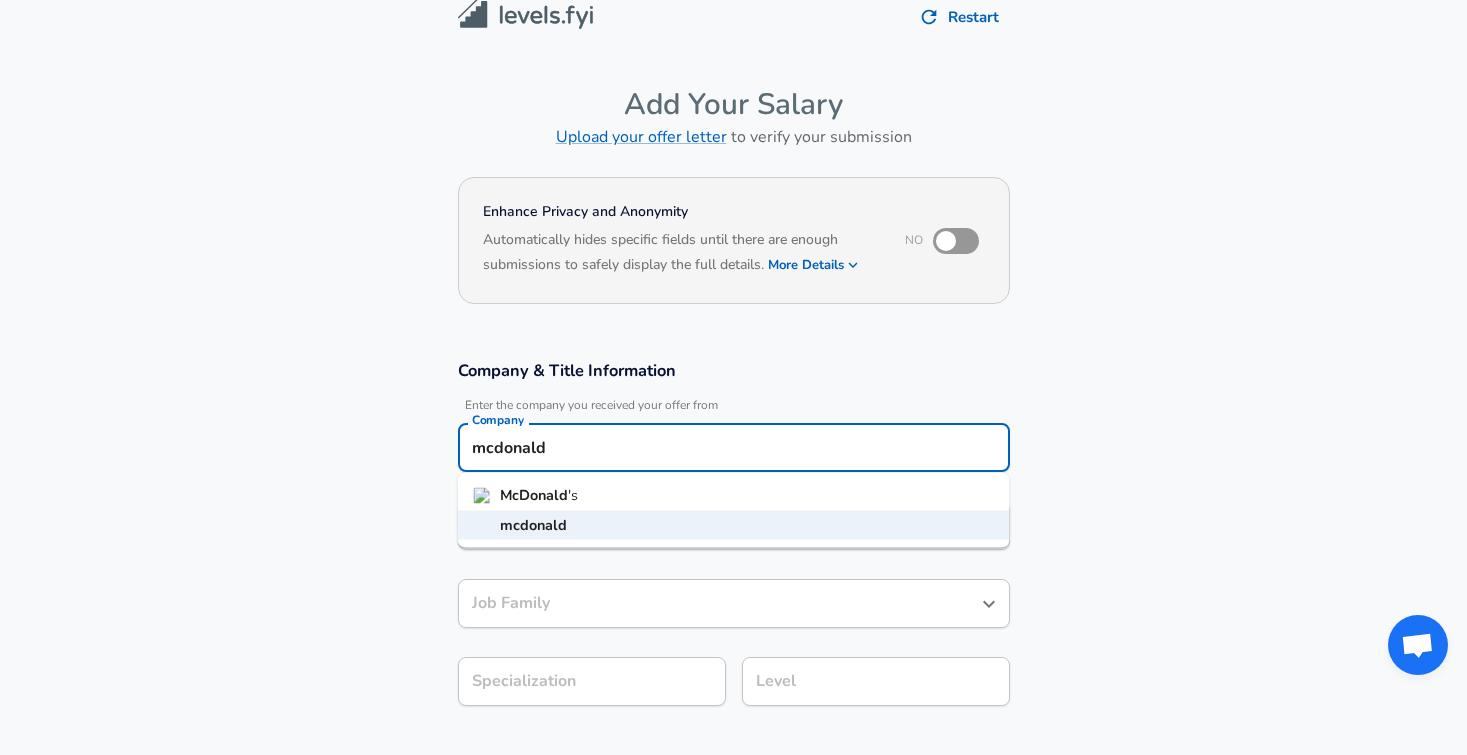 click on "McDonald's" at bounding box center (734, 496) 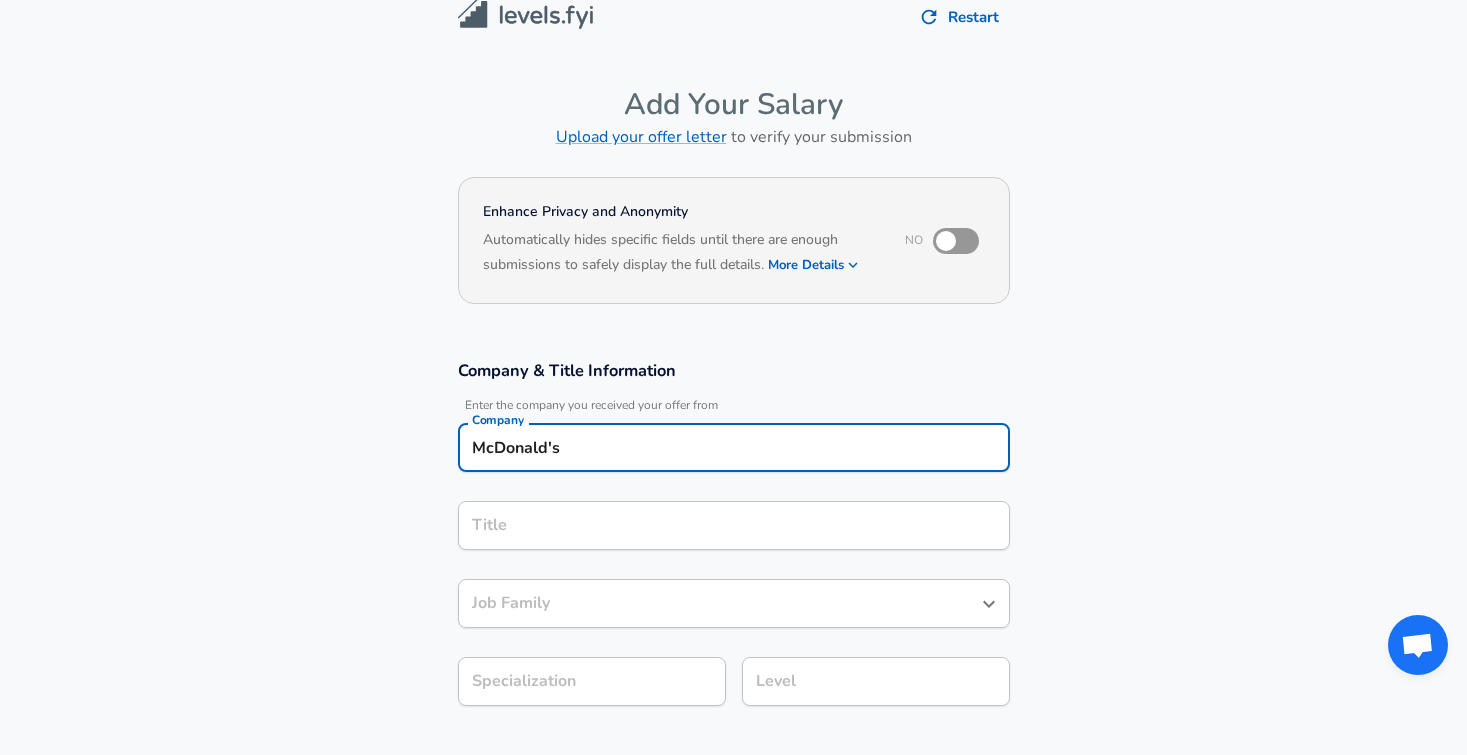 type on "McDonald's" 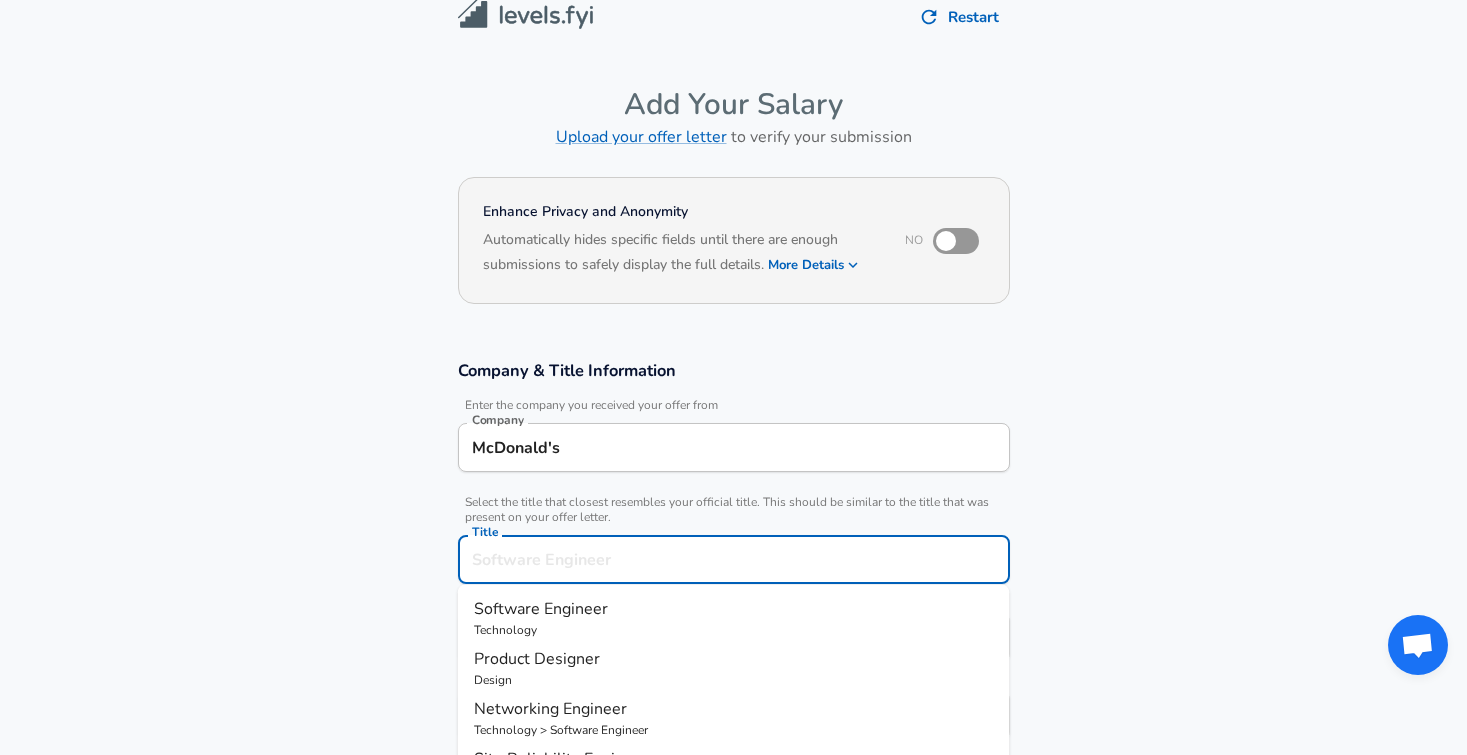 scroll, scrollTop: 60, scrollLeft: 0, axis: vertical 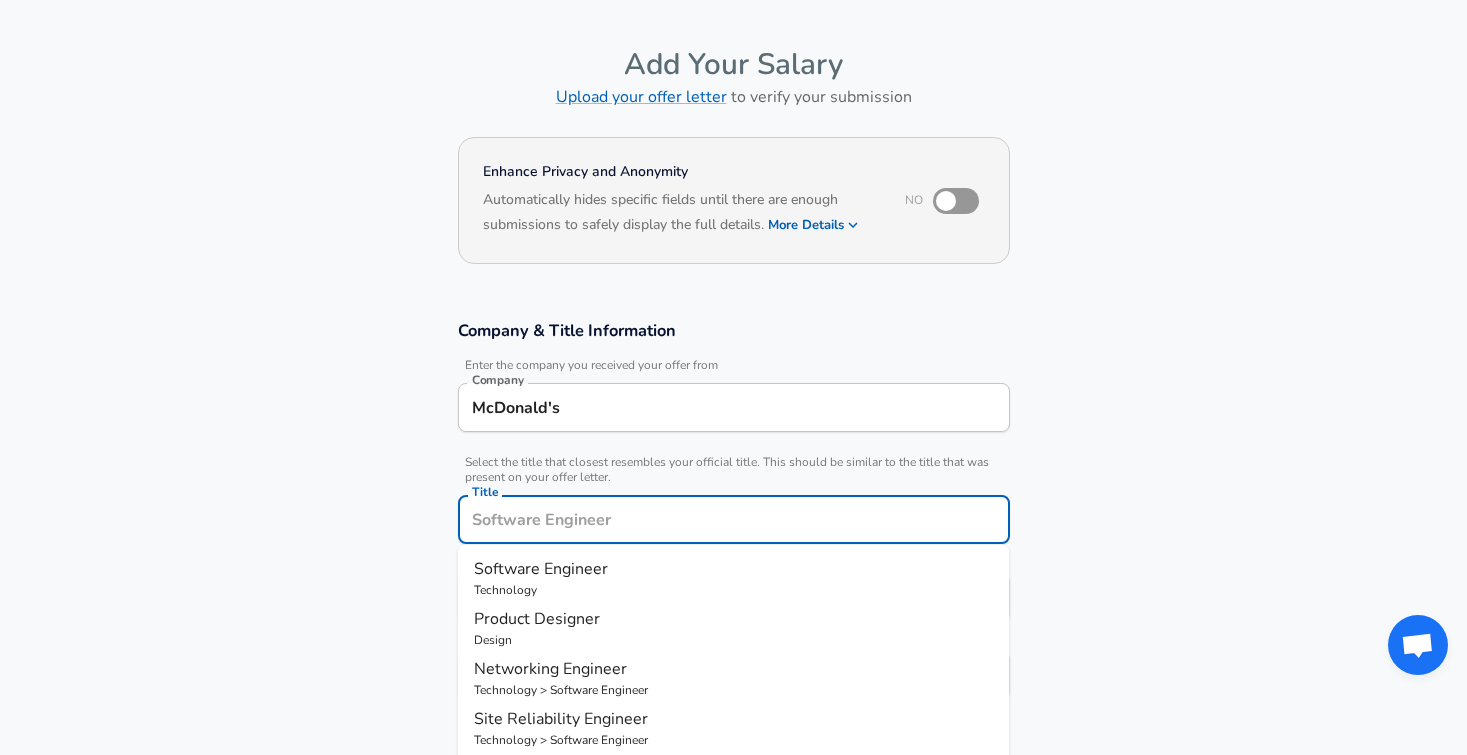 click on "Technology" at bounding box center [734, 590] 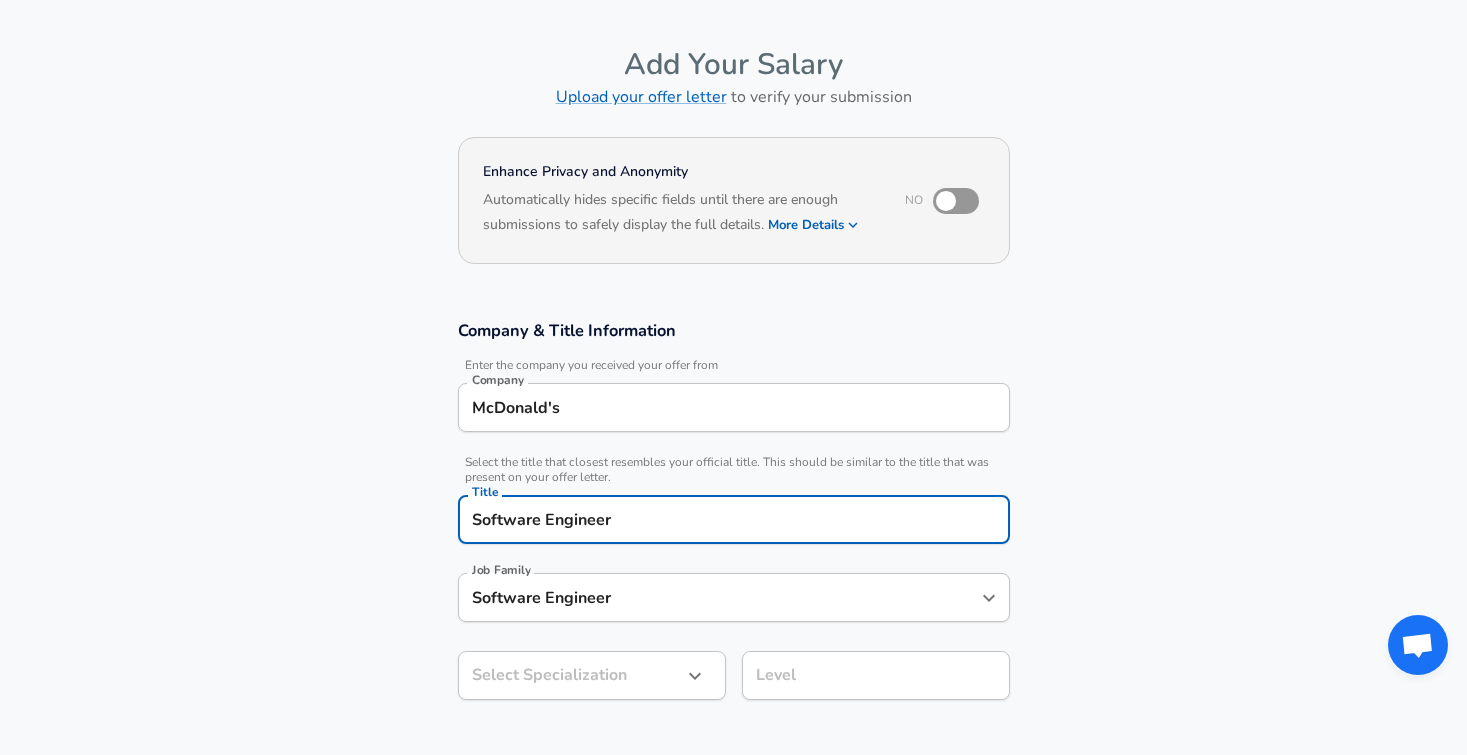 click on "Software Engineer" at bounding box center [719, 597] 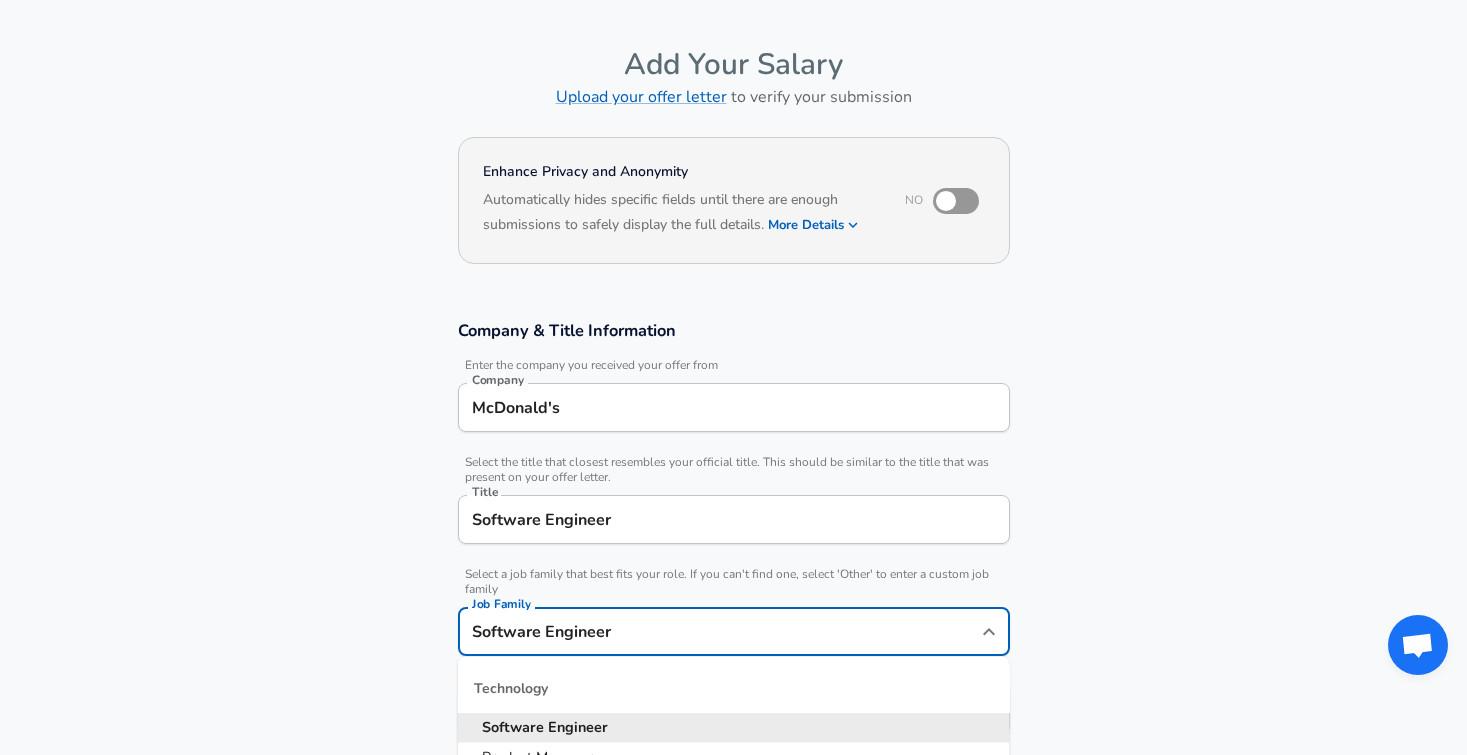 scroll, scrollTop: 100, scrollLeft: 0, axis: vertical 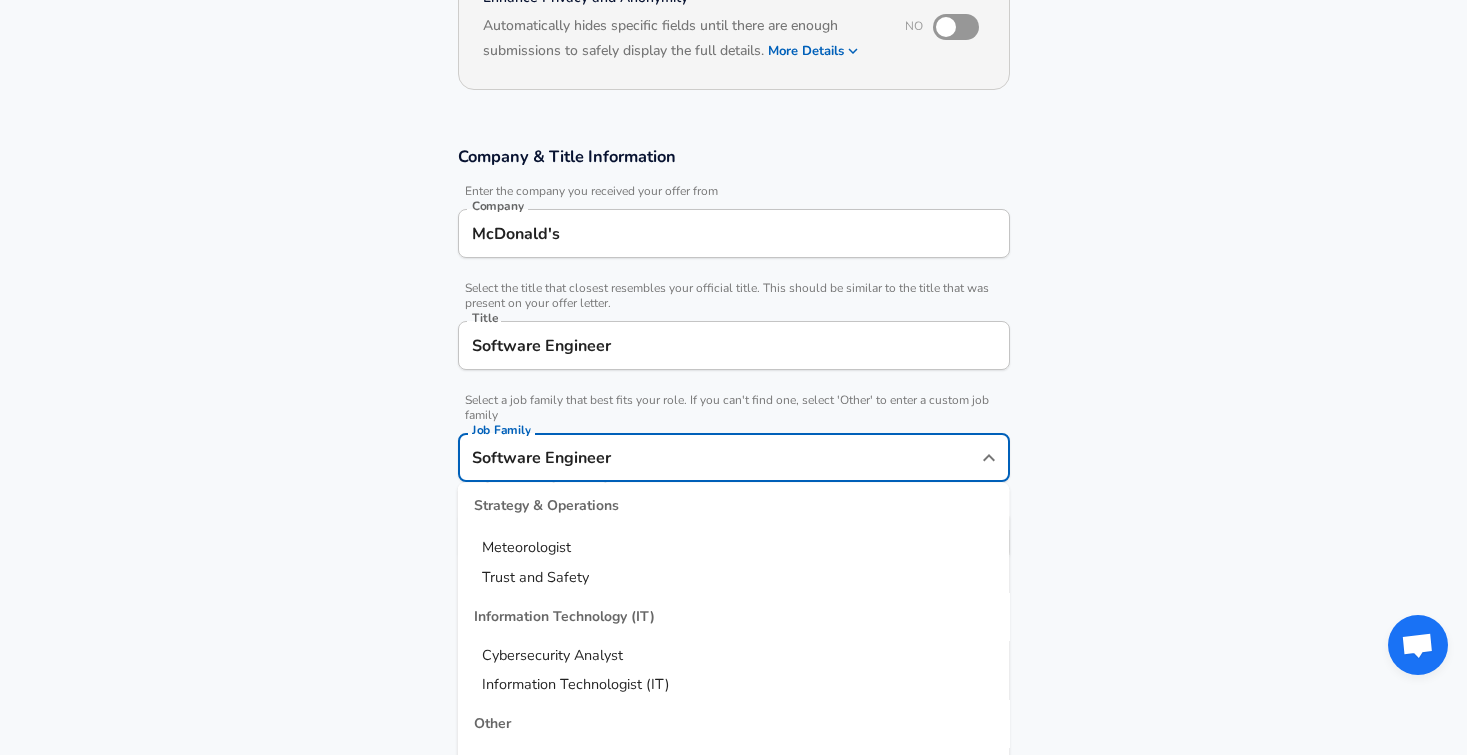 click on "Meteorologist" at bounding box center [734, 549] 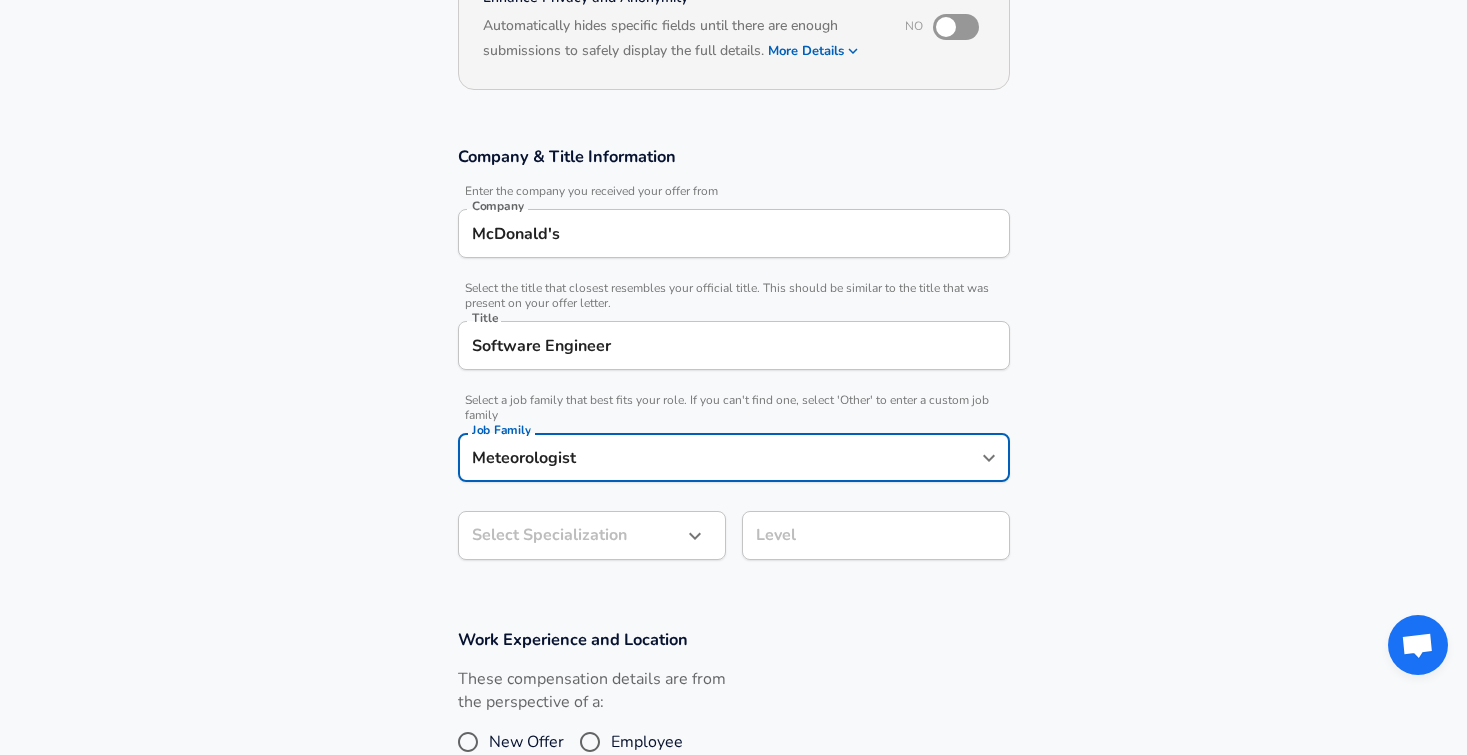 click on "Restart Add Your Salary Upload your offer letter ​​ to verify your submission Enhance Privacy and Anonymity No Automatically hides specific fields until there are enough submissions to safely display the full details. ​​ More Details Based on your submission and the data points that we have already collected, we will automatically hide and anonymize specific fields if there aren't enough data points to remain sufficiently anonymous. Company & Title Information ​​ Enter the company you received your offer from Company McDonald's Company ​​ Select the title that closest resembles your official title. This should be similar to the title that was present on your offer letter. Title Software Engineer Title ​​ Select a job family that best fits your role. If you can't find one, select 'Other' to enter a custom job family Job Family Meteorologist Job Family Select Specialization ​​ Select Specialization Level Level Work Experience and Location These compensation details are from the perspective of a: New Offer Employee" at bounding box center (733, 143) 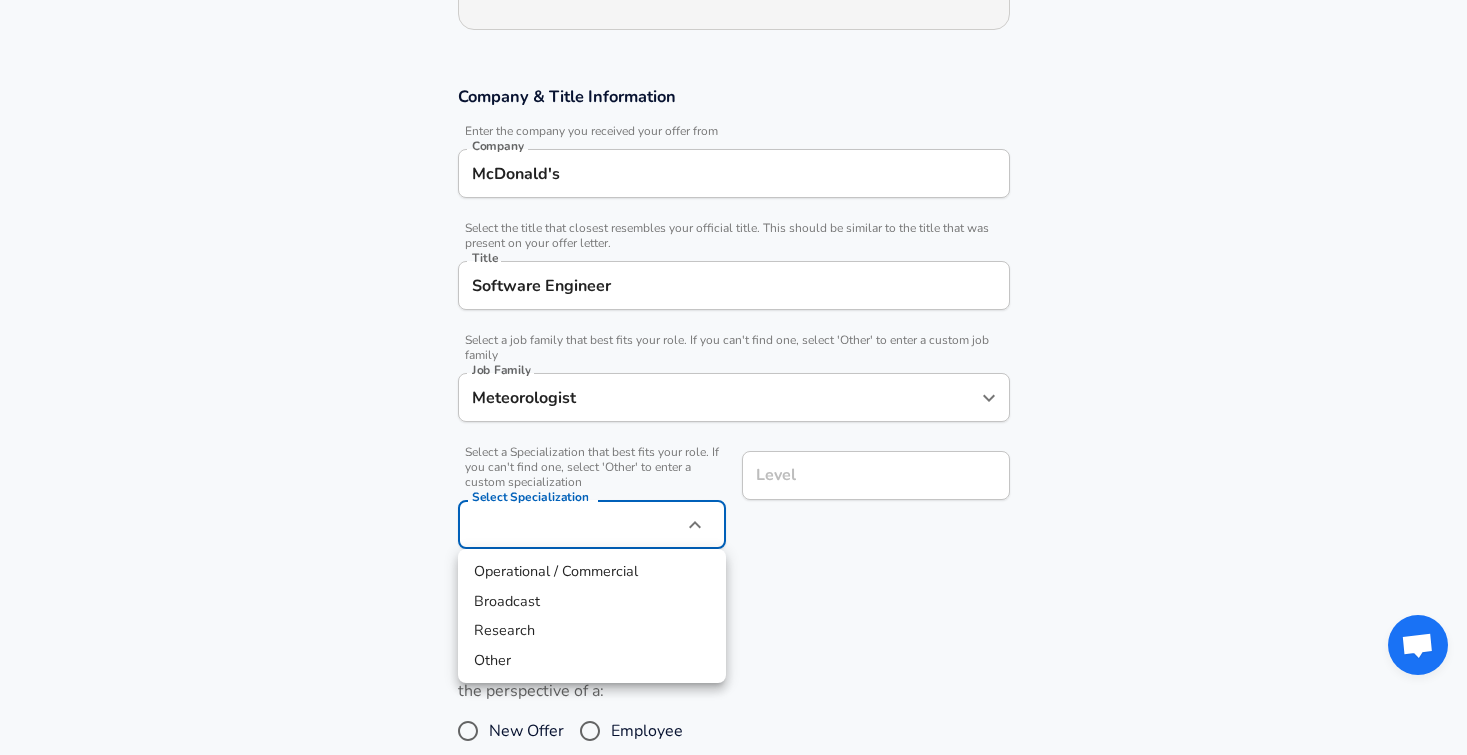drag, startPoint x: 566, startPoint y: 610, endPoint x: 581, endPoint y: 577, distance: 36.249138 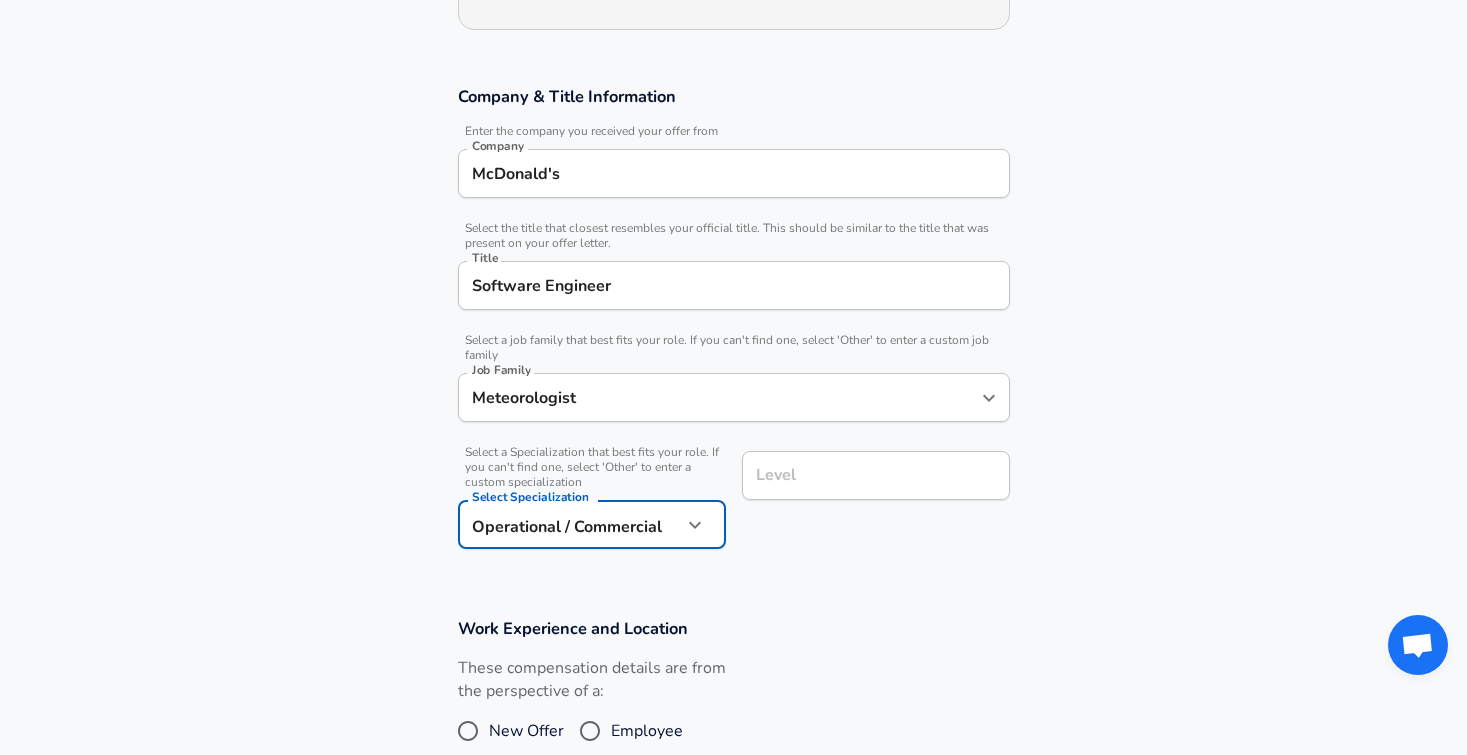 click on "Level" at bounding box center [876, 475] 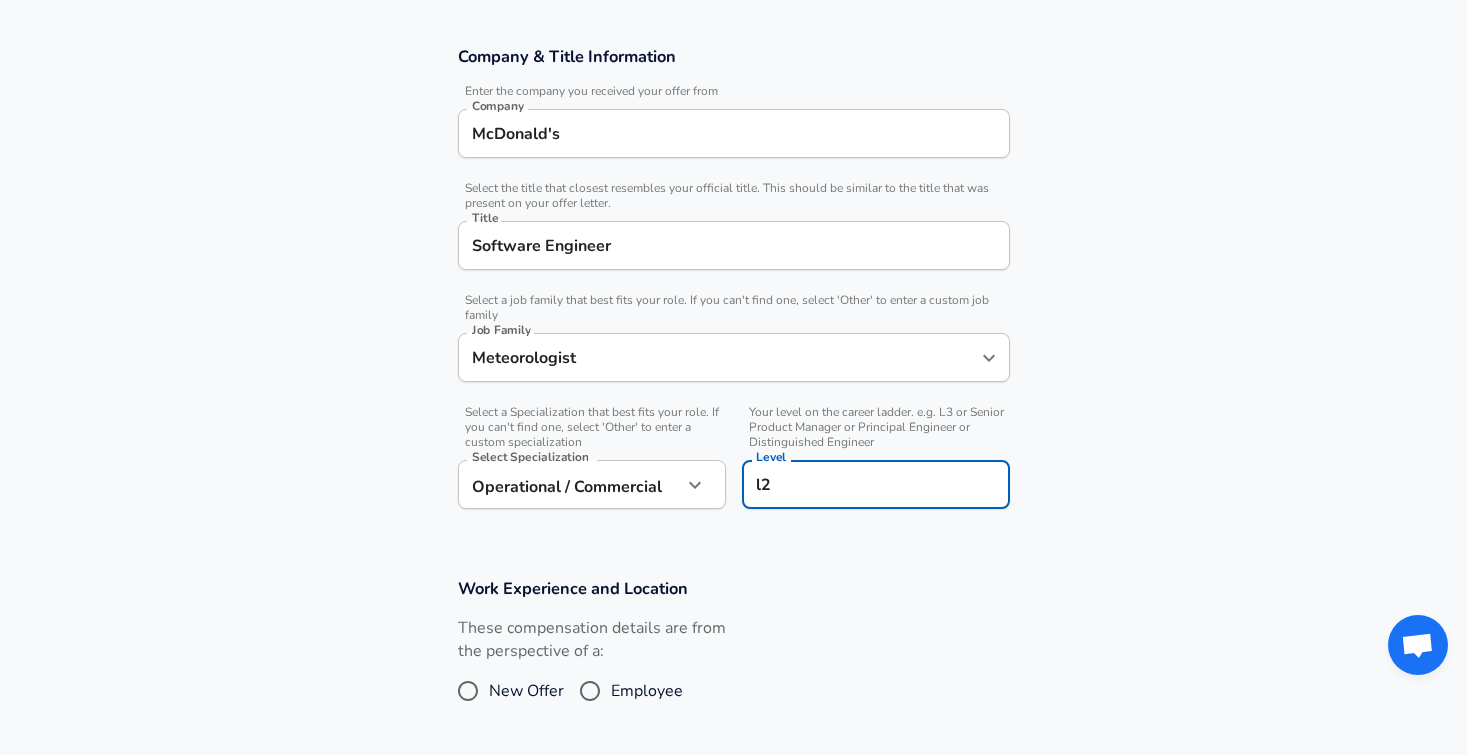 scroll, scrollTop: 505, scrollLeft: 0, axis: vertical 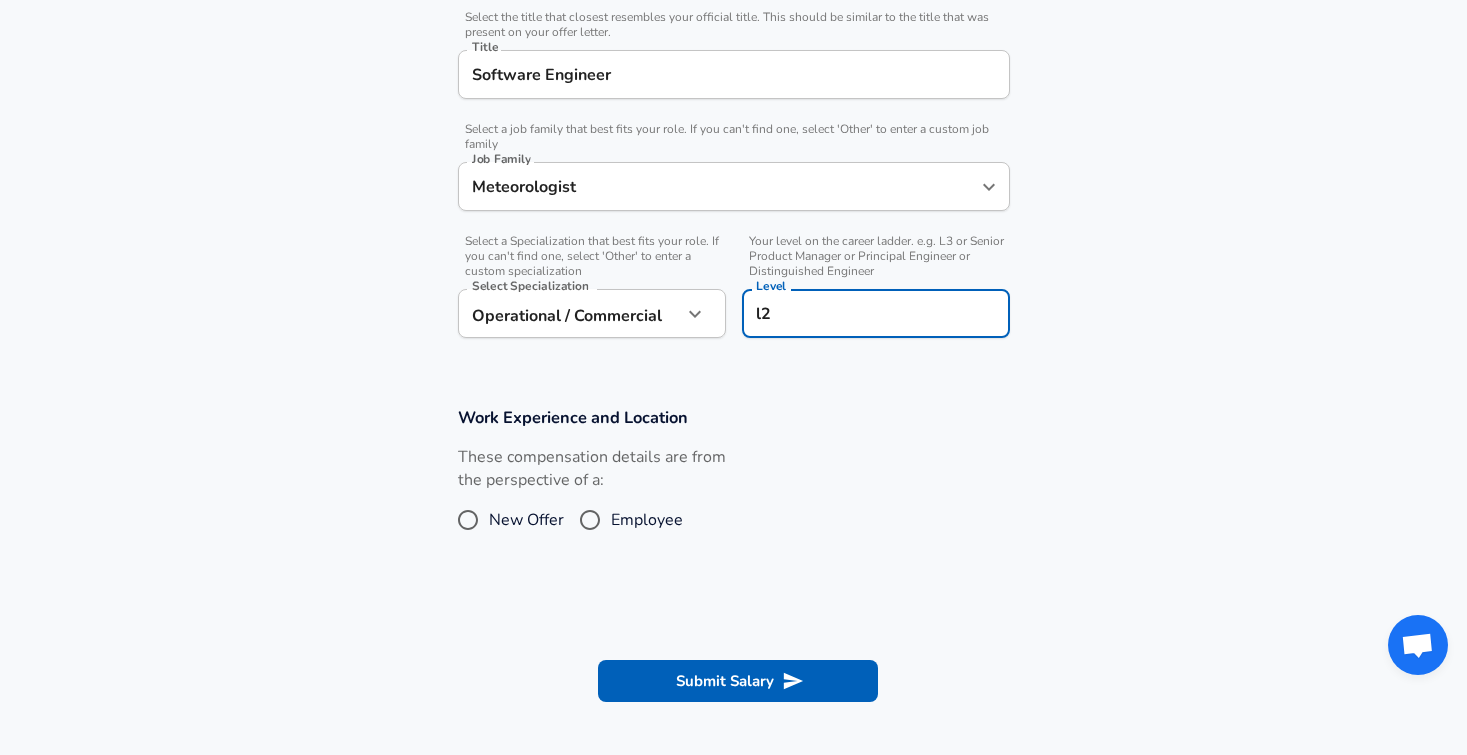 type on "l2" 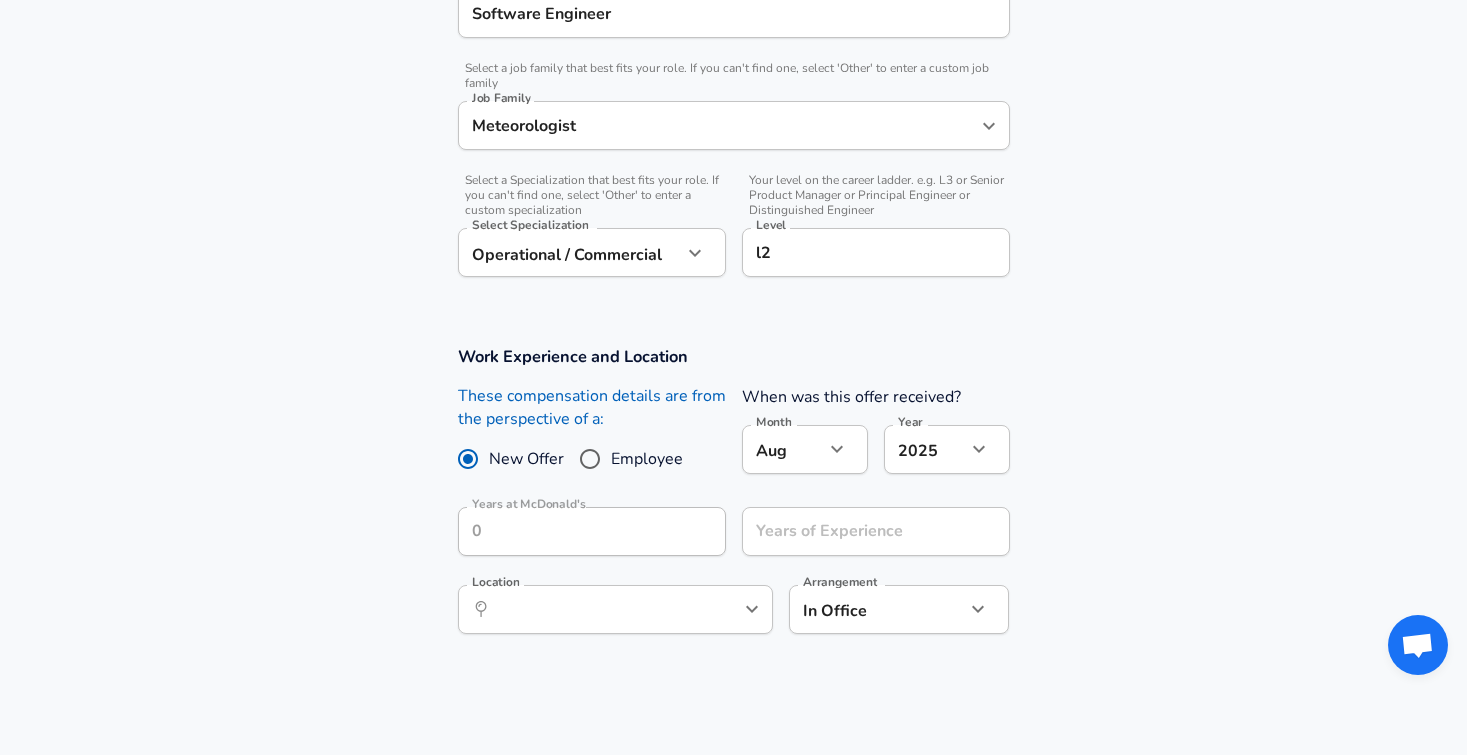 scroll, scrollTop: 614, scrollLeft: 0, axis: vertical 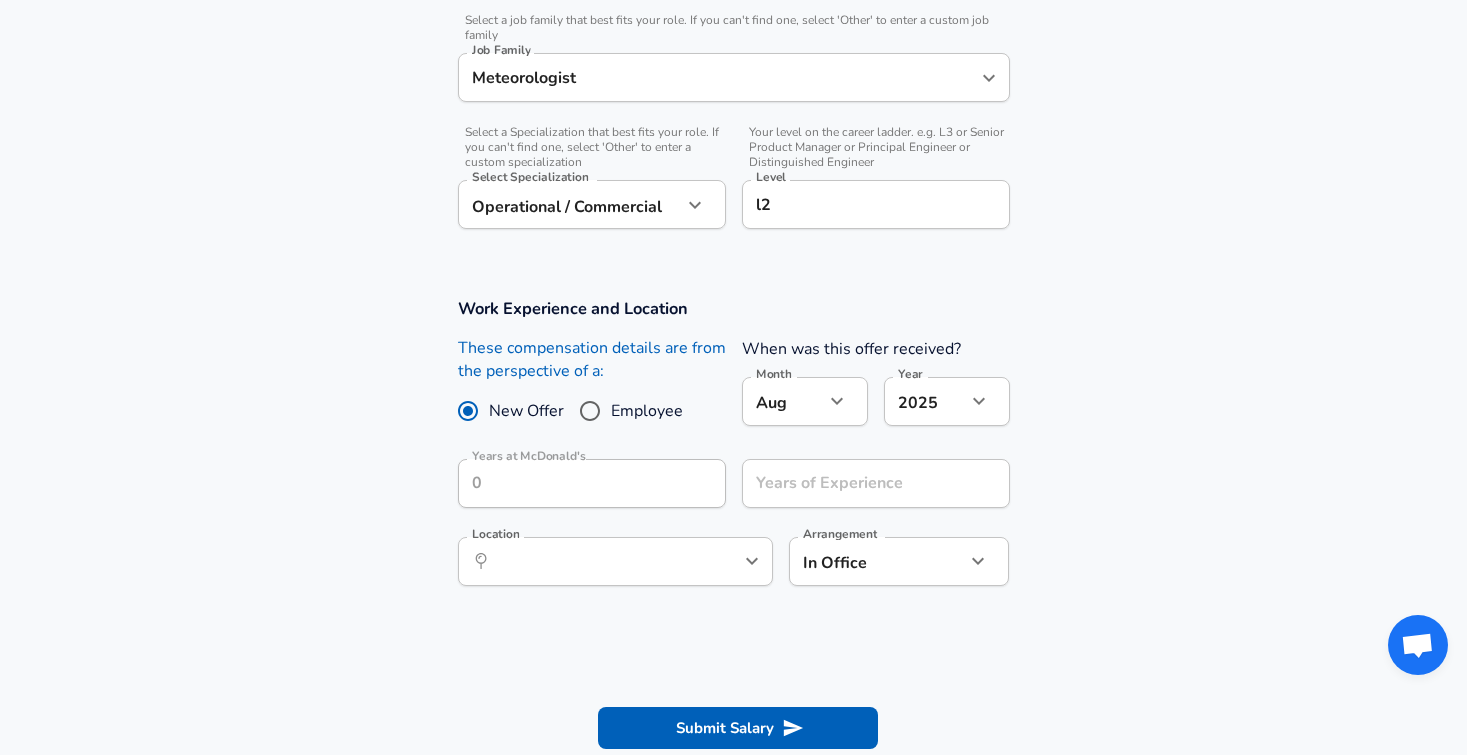 click on "Employee" at bounding box center (590, 411) 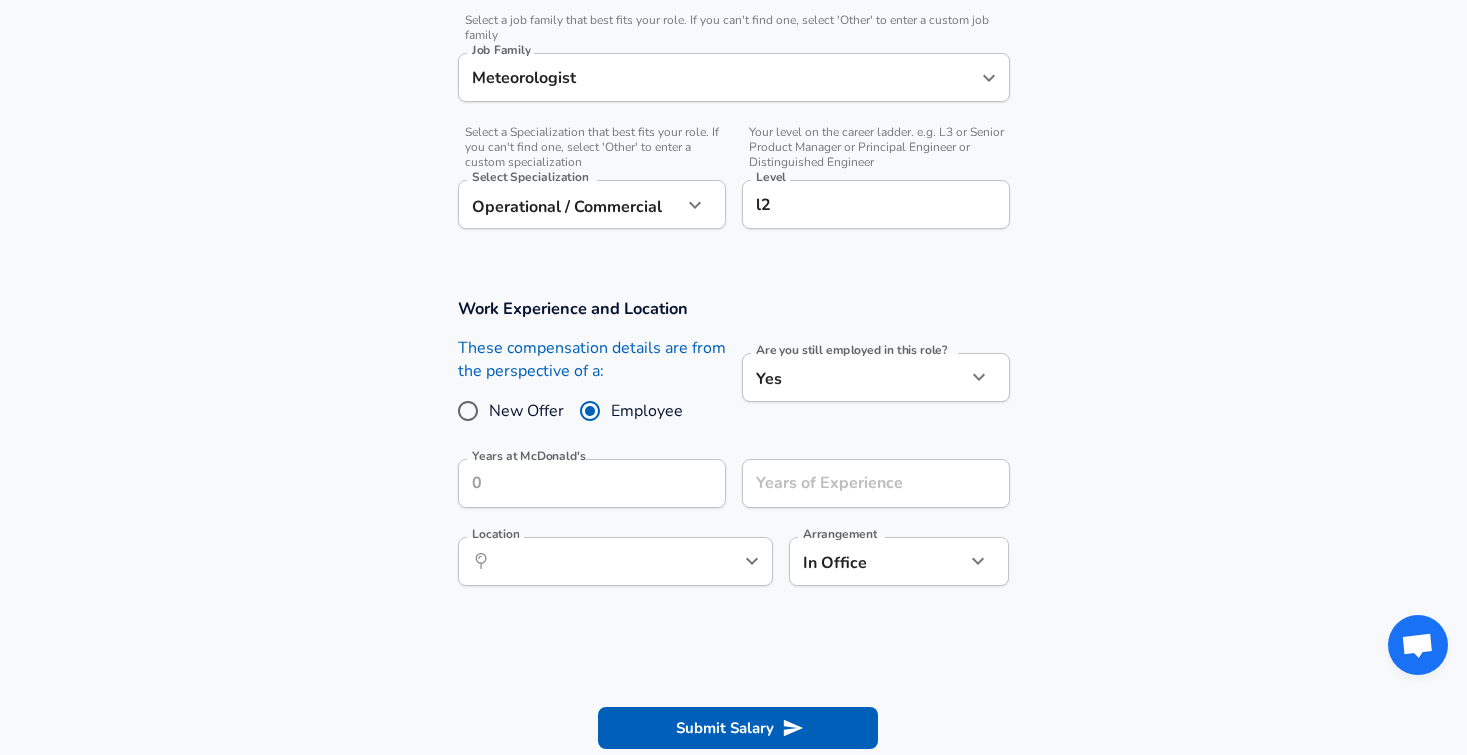 click on "New Offer" at bounding box center (526, 411) 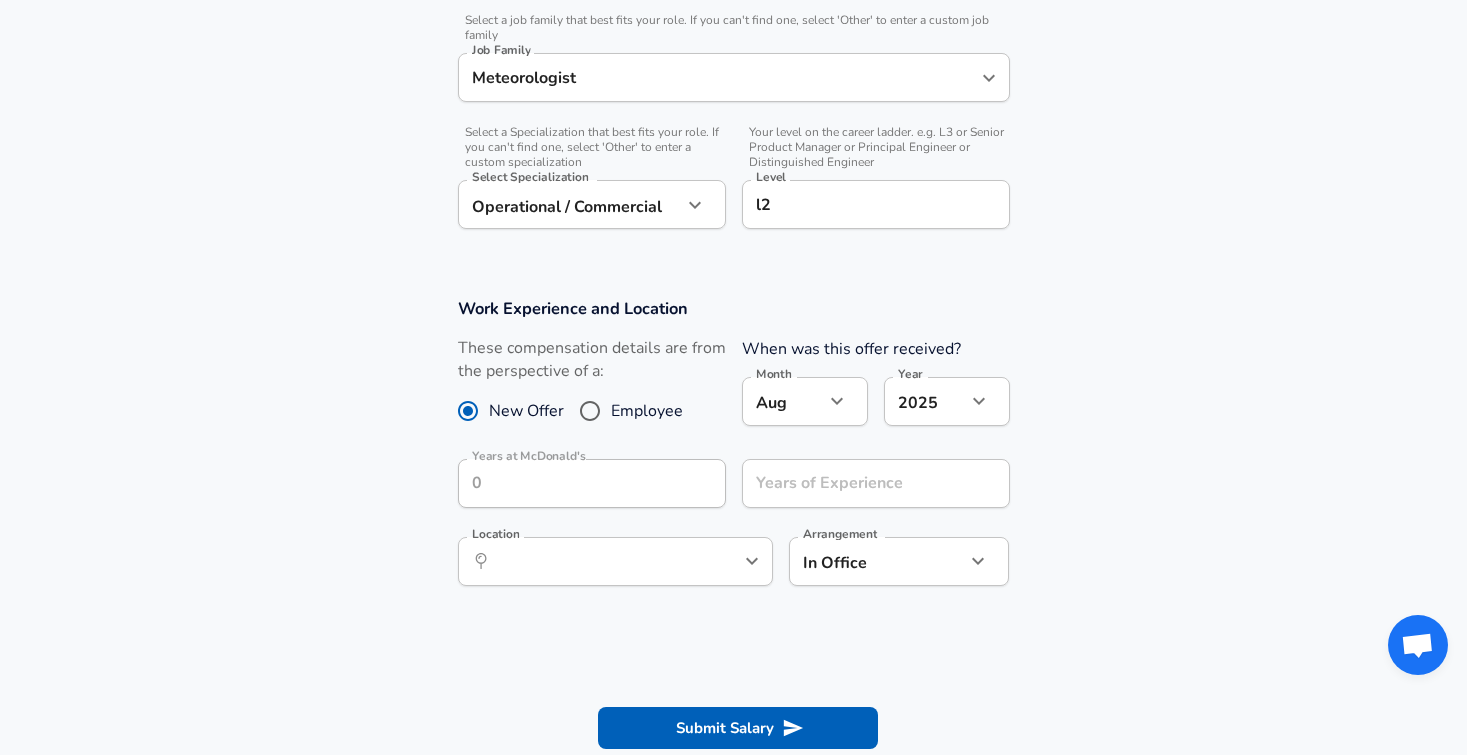 click on "Work Experience and Location These compensation details are from the perspective of a: New Offer Employee When was this offer received? Month Aug 8 Month Year 2025 2025 Year Years at McDonald's Years at McDonald's Years of Experience Years of Experience Location ​​ Location Arrangement In Office office Arrangement" at bounding box center (733, 452) 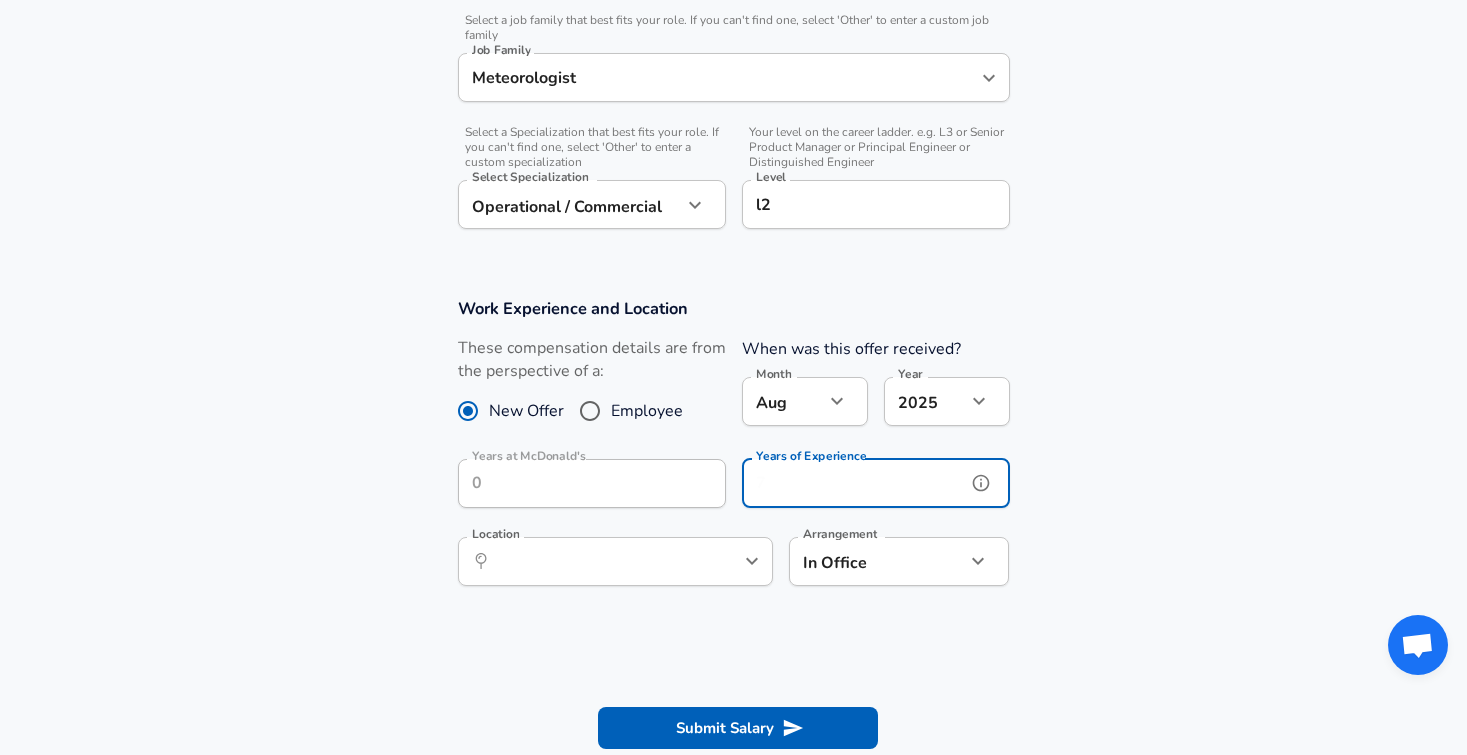 click on "Years of Experience" at bounding box center [854, 483] 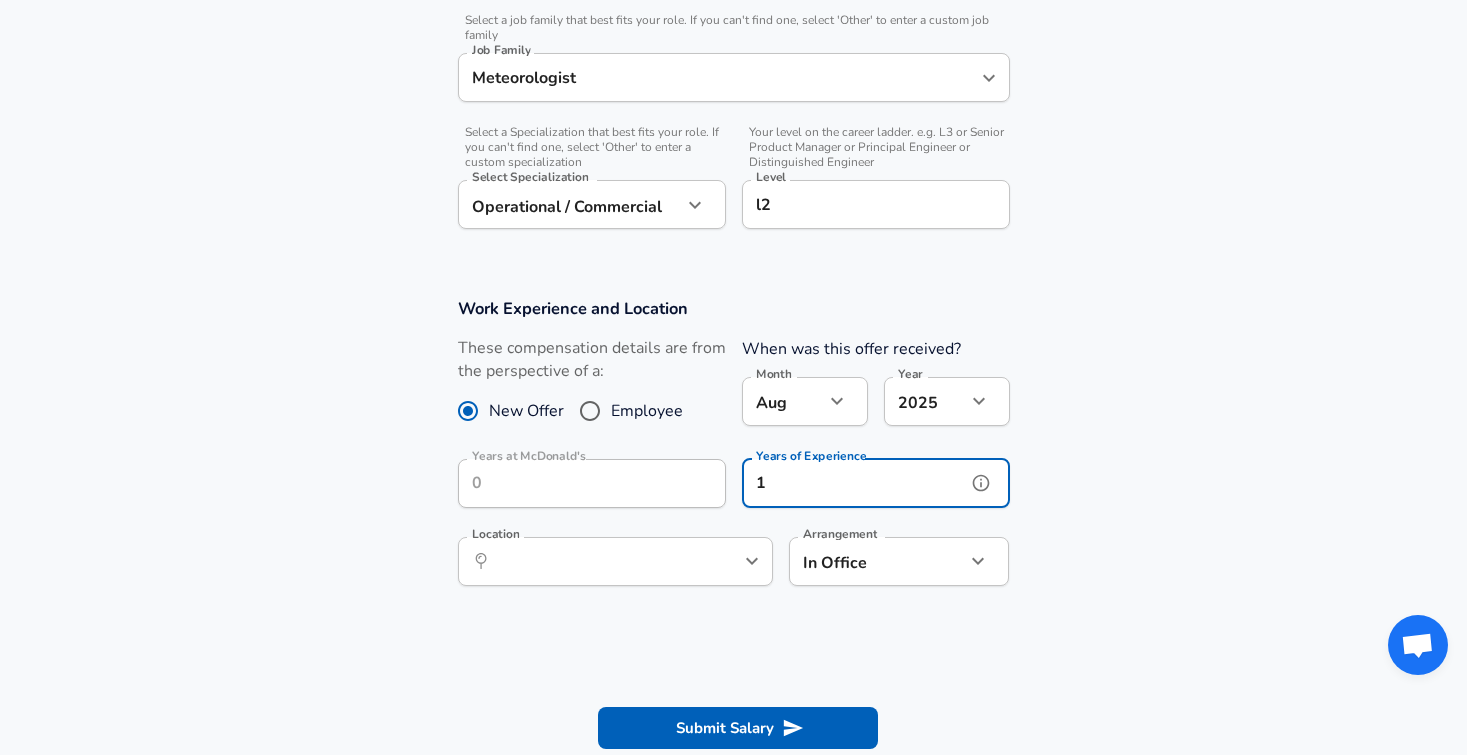 type on "1" 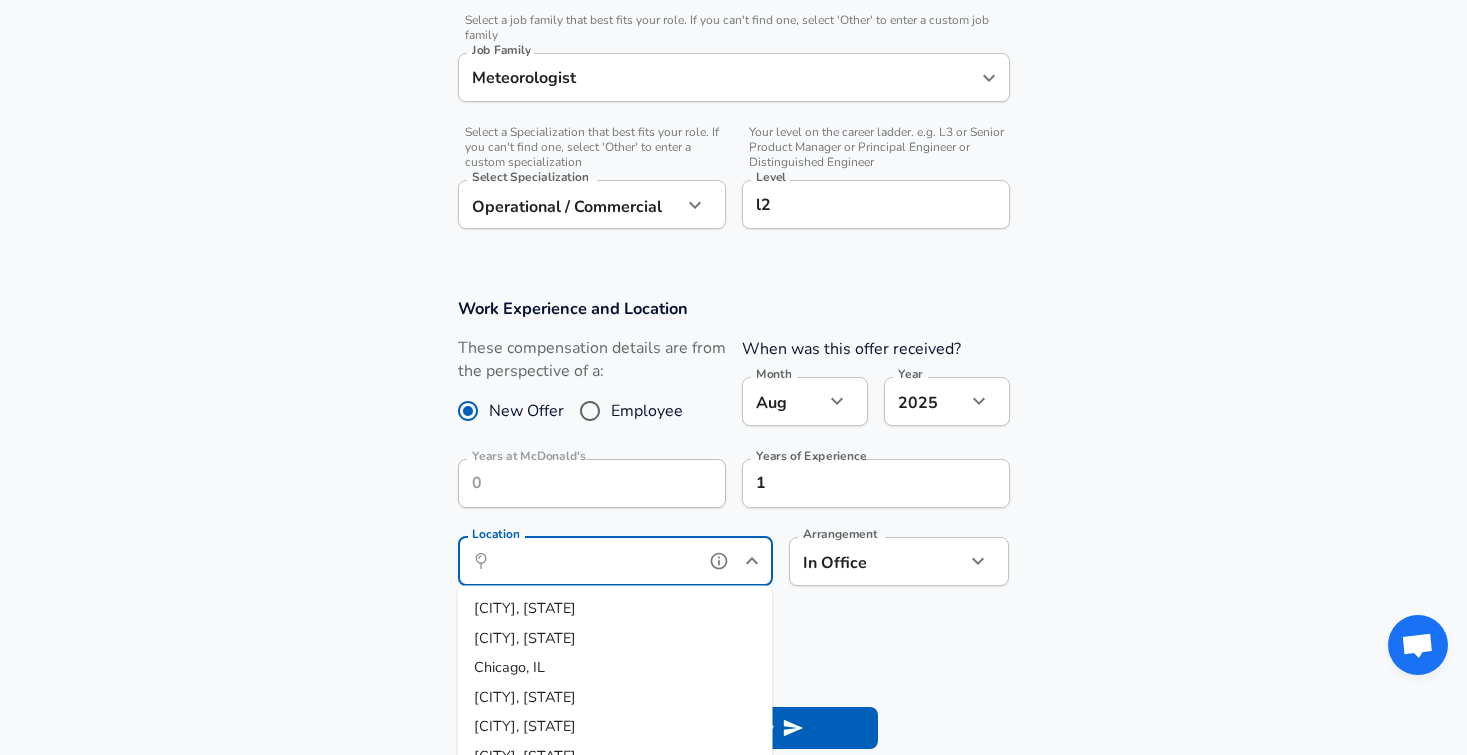 click on "Location" at bounding box center (593, 561) 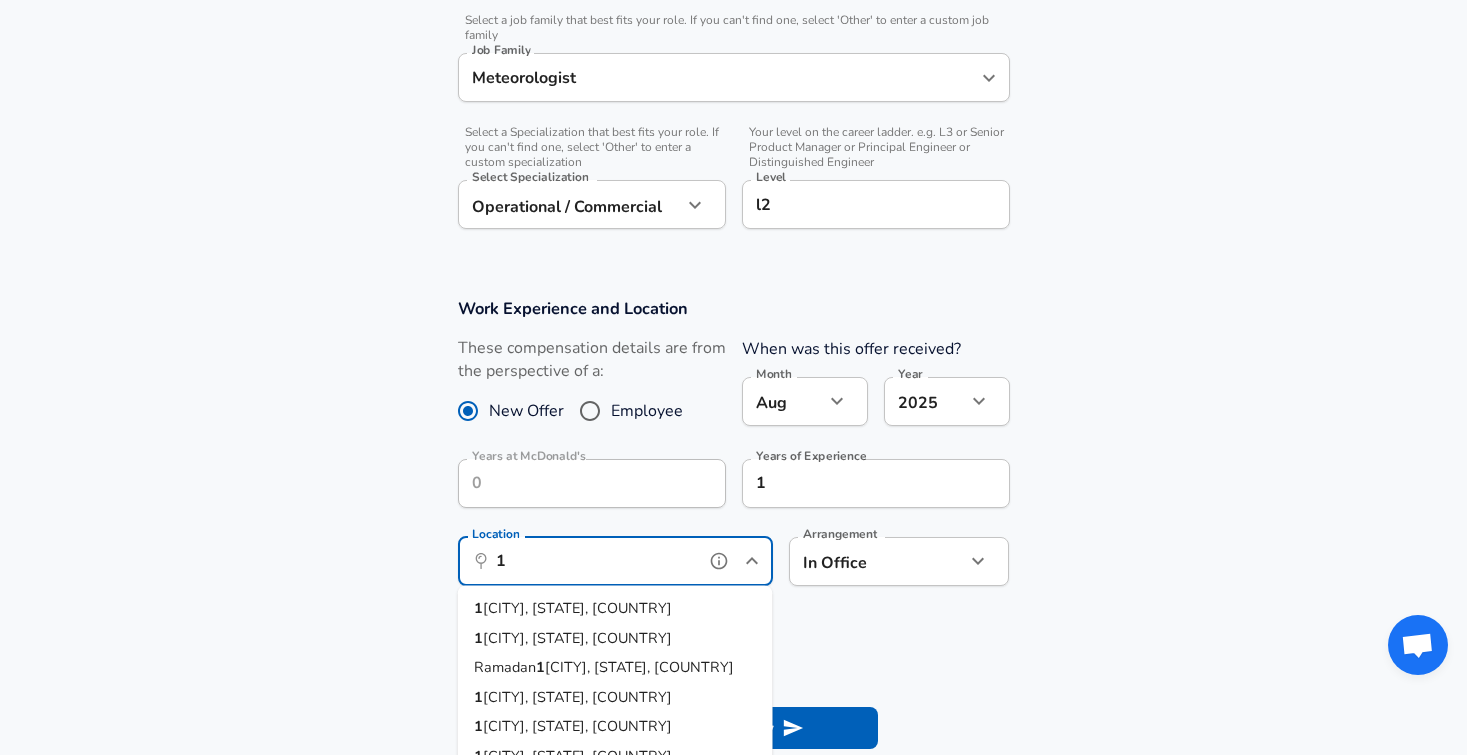 click on "[CITY], [STATE], [COUNTRY]" at bounding box center (577, 608) 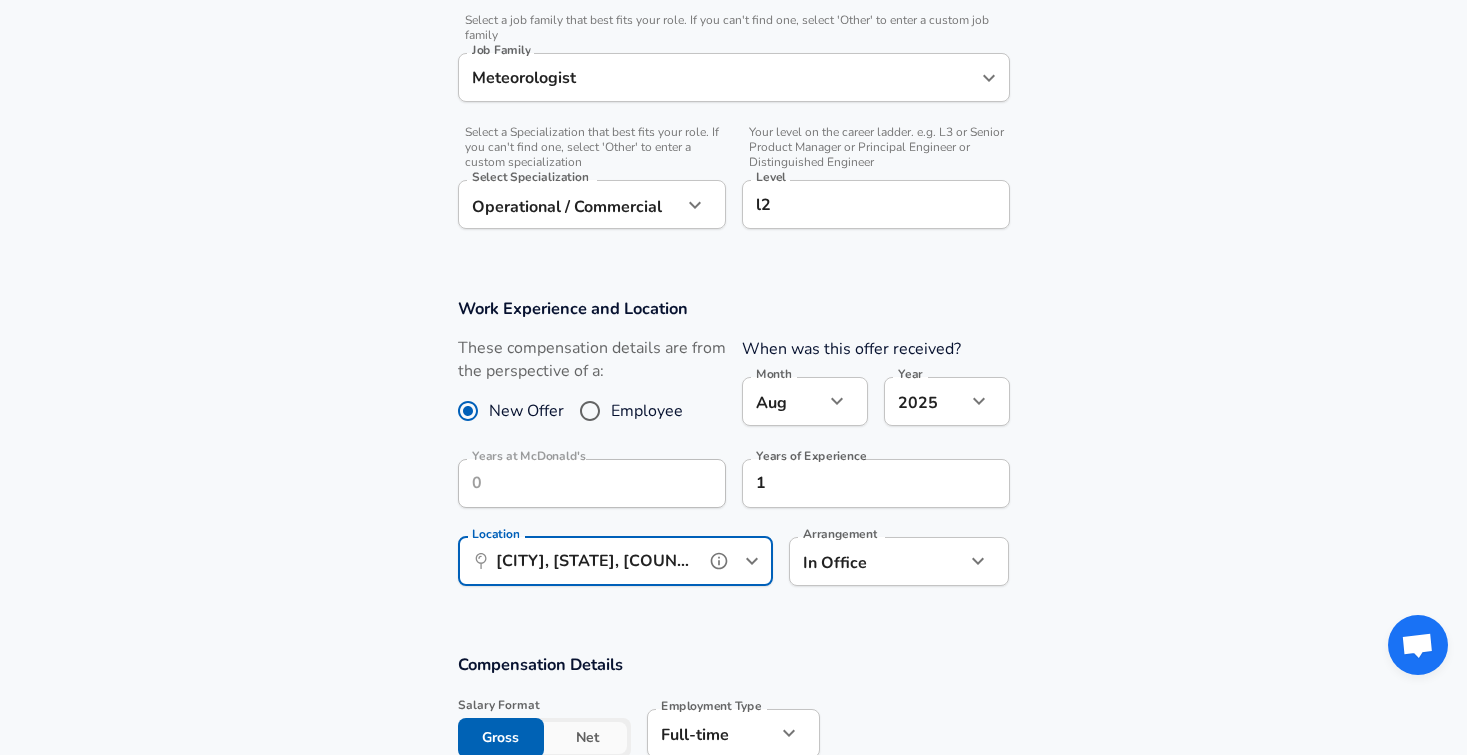 type on "[CITY], [STATE], [COUNTRY]" 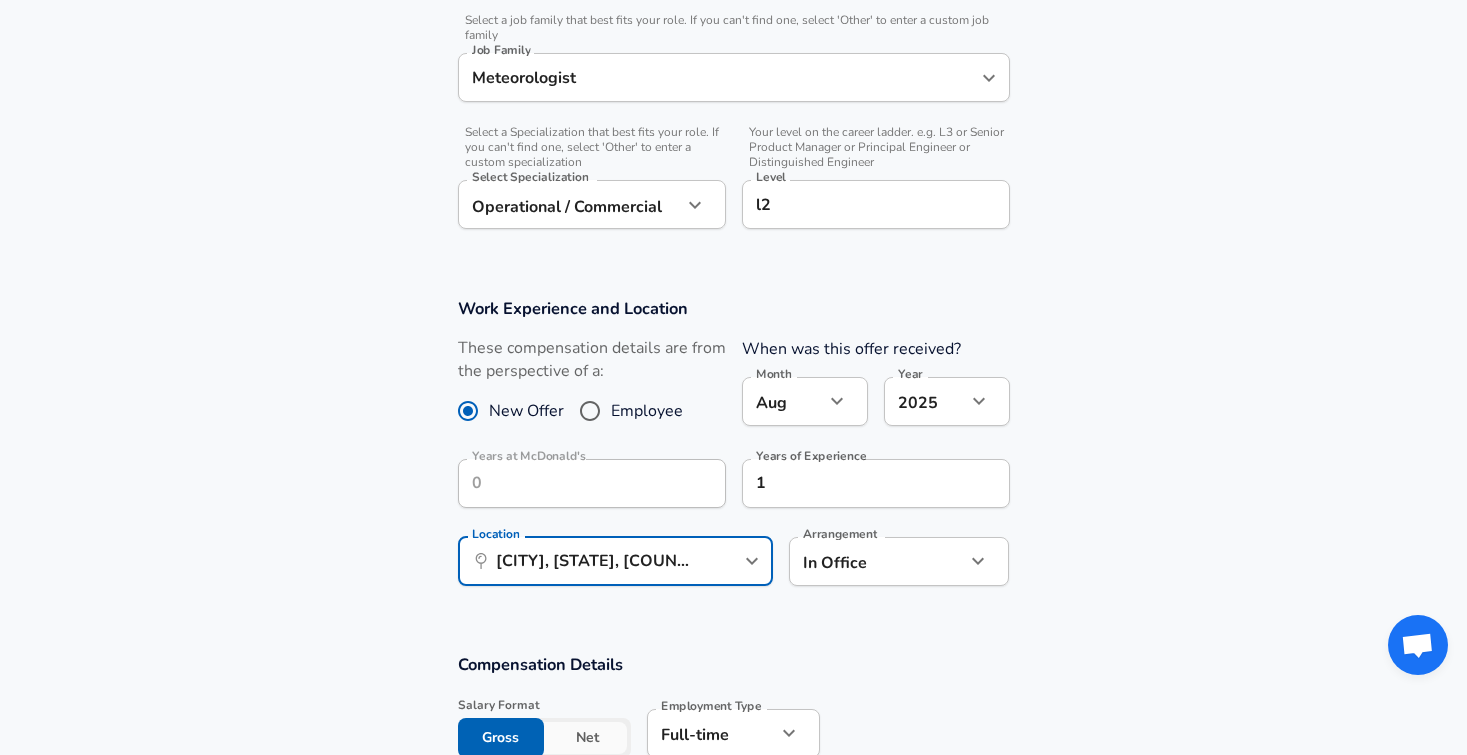click on "Restart Add Your Salary Upload your offer letter ​​ to verify your submission Enhance Privacy and Anonymity No Automatically hides specific fields until there are enough submissions to safely display the full details. ​​ More Details Based on your submission and the data points that we have already collected, we will automatically hide and anonymize specific fields if there aren't enough data points to remain sufficiently anonymous. Company & Title Information ​​ Enter the company you received your offer from Company McDonald's Company ​​ Select the title that closest resembles your official title. This should be similar to the title that was present on your offer letter. Title Software Engineer Title ​​ Select a job family that best fits your role. If you can't find one, select 'Other' to enter a custom job family Job Family Meteorologist Job Family ​​ Select a Specialization that best fits your role. If you can't find one, select 'Other' to enter a custom specialization Select Specialization Select Specialization" at bounding box center (733, -237) 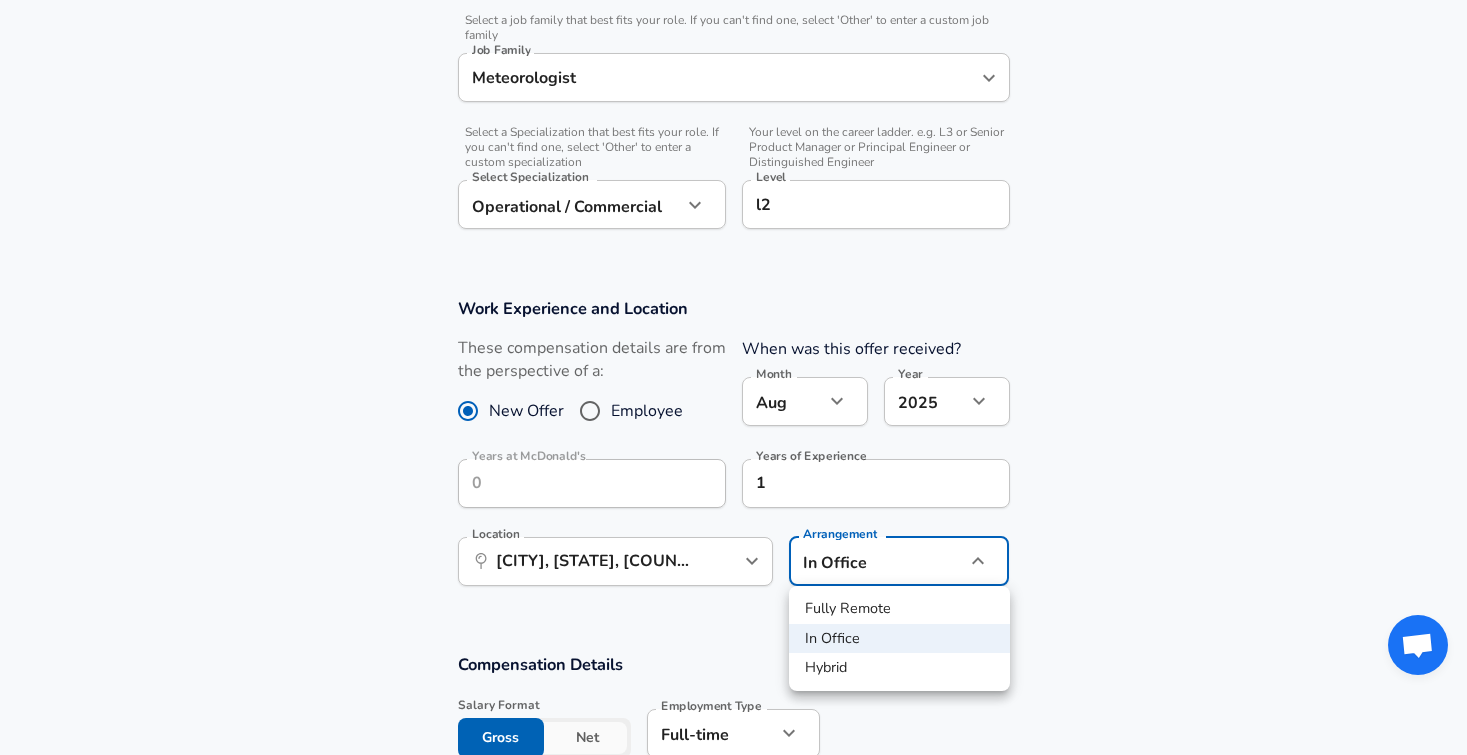 click at bounding box center [733, 377] 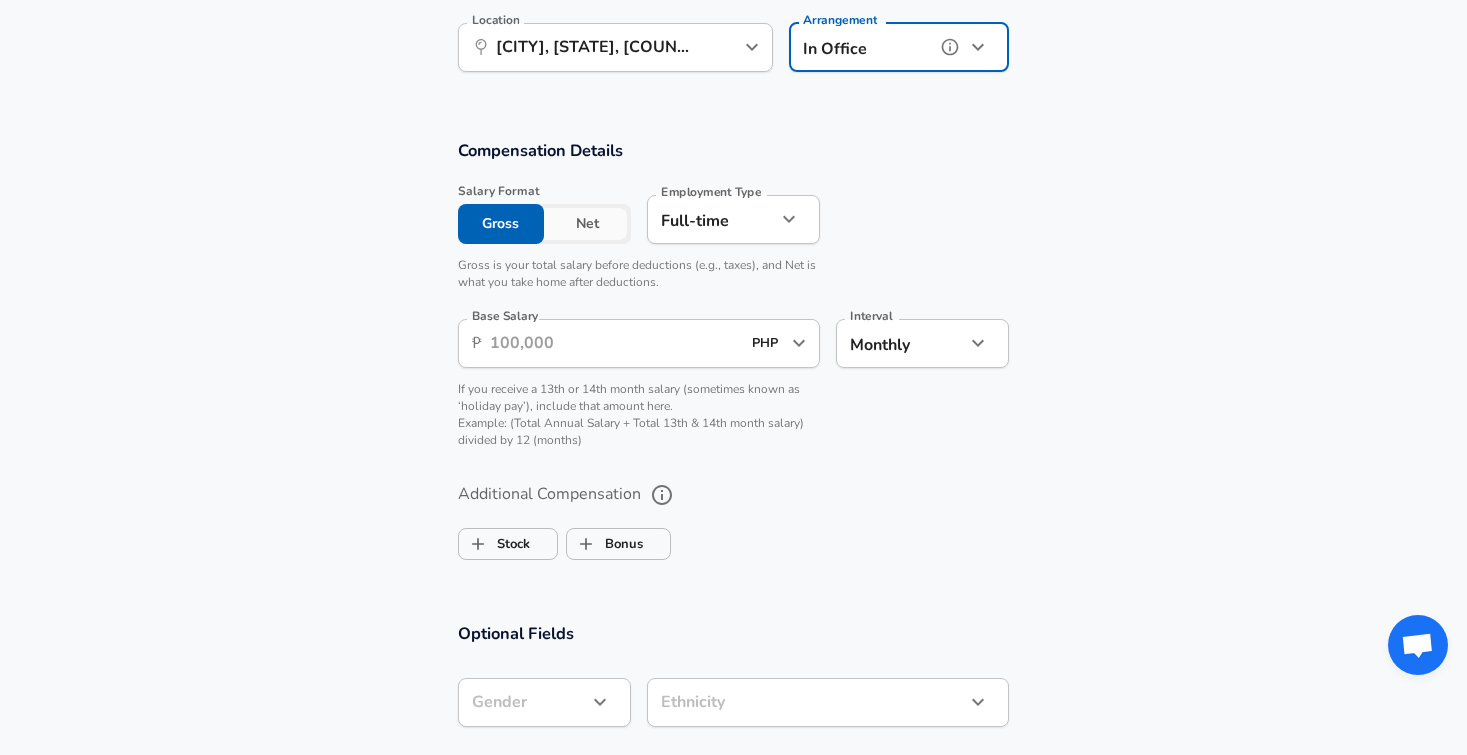 scroll, scrollTop: 1193, scrollLeft: 0, axis: vertical 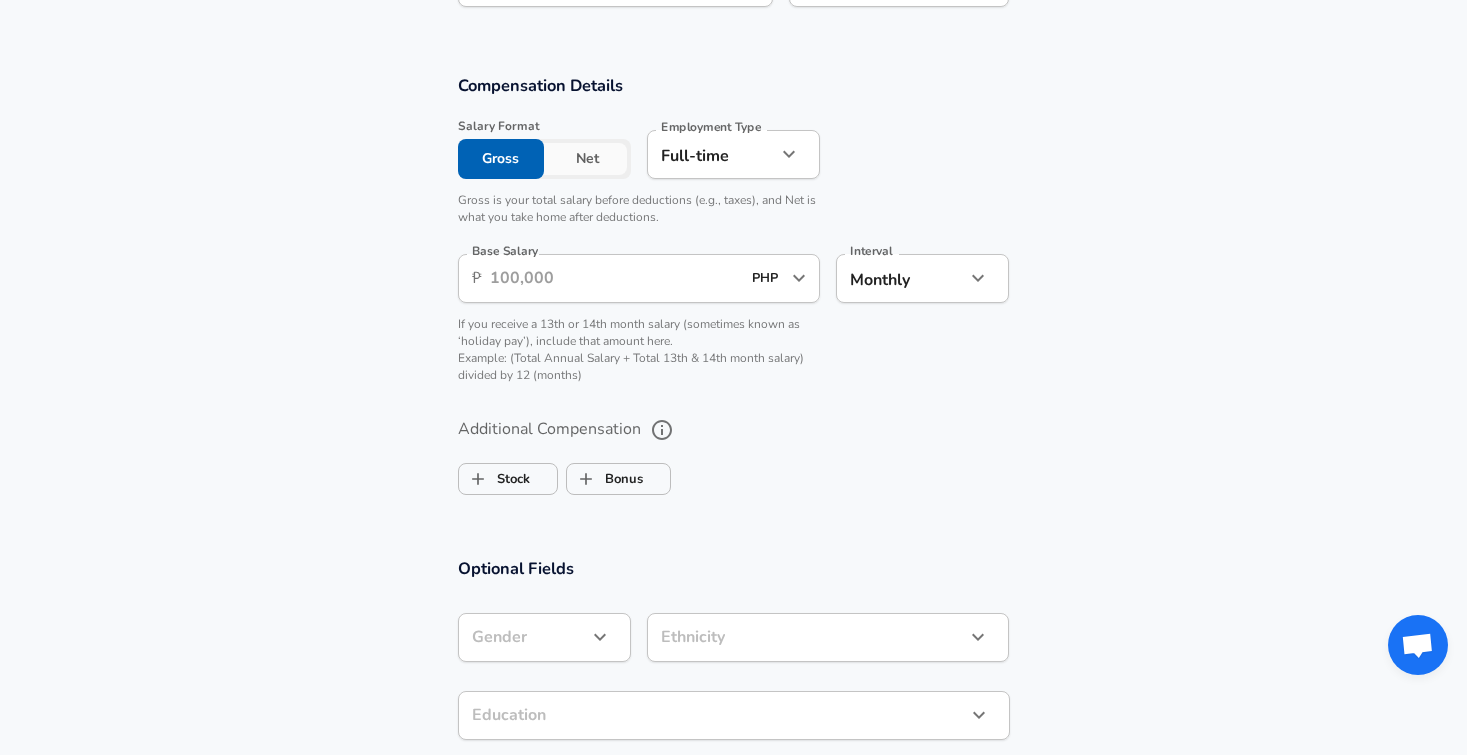 click on "Base Salary" at bounding box center [615, 278] 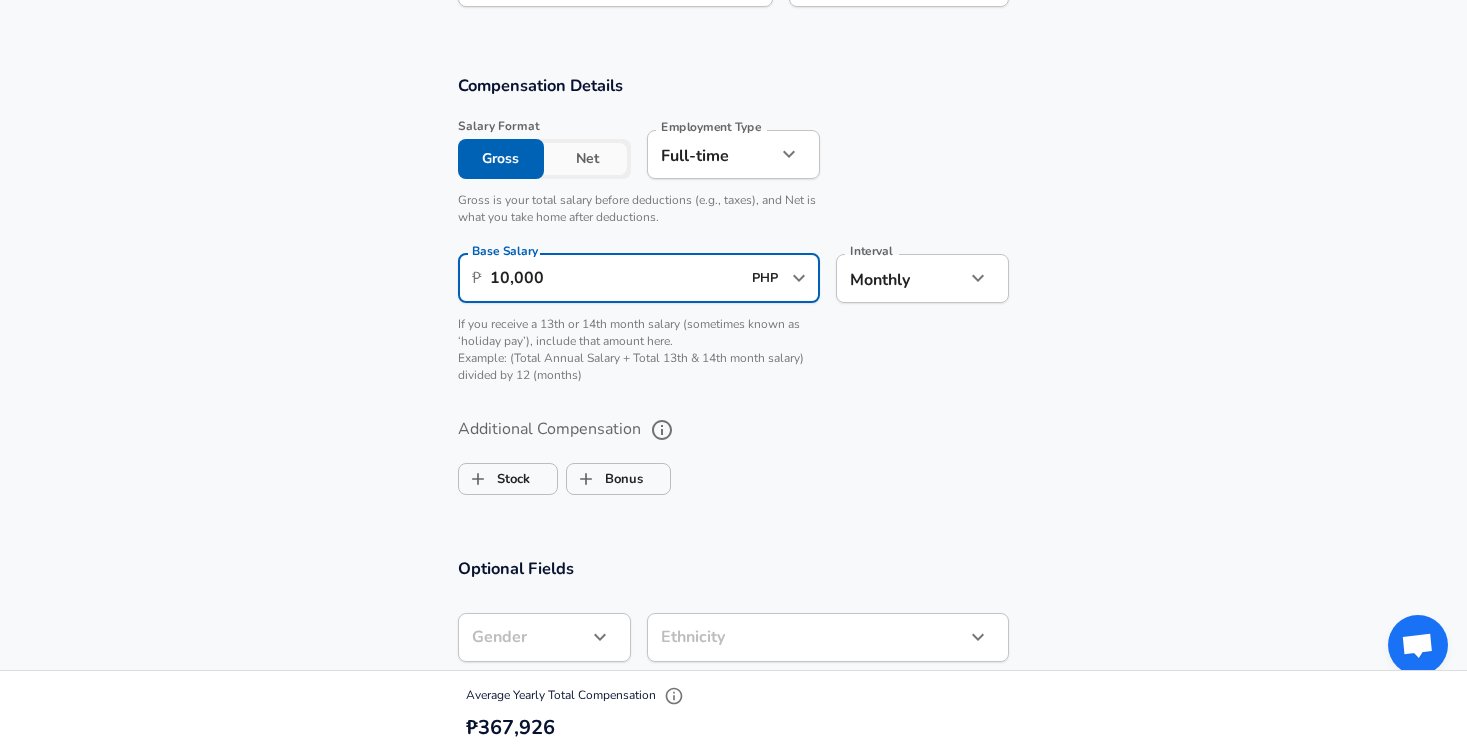 scroll, scrollTop: 0, scrollLeft: 0, axis: both 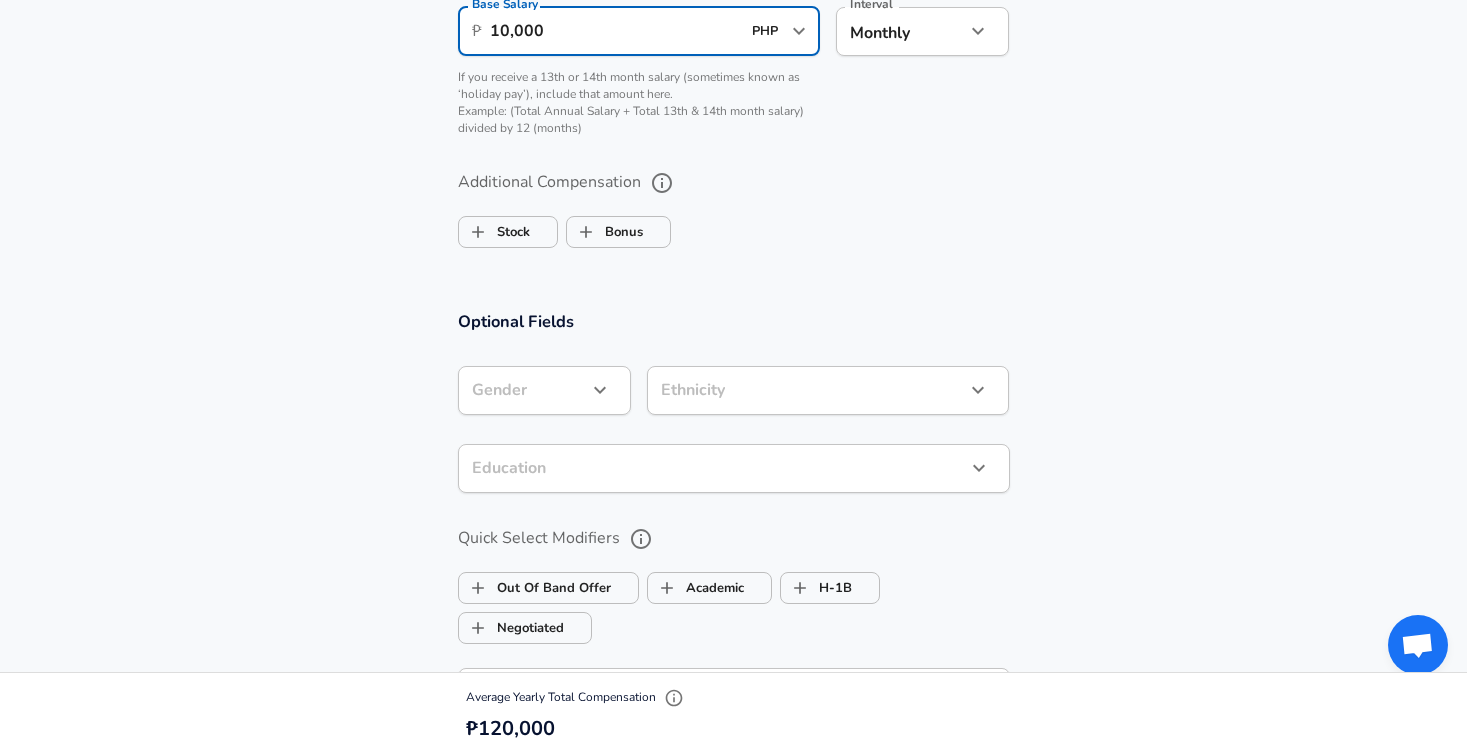 type on "10,000" 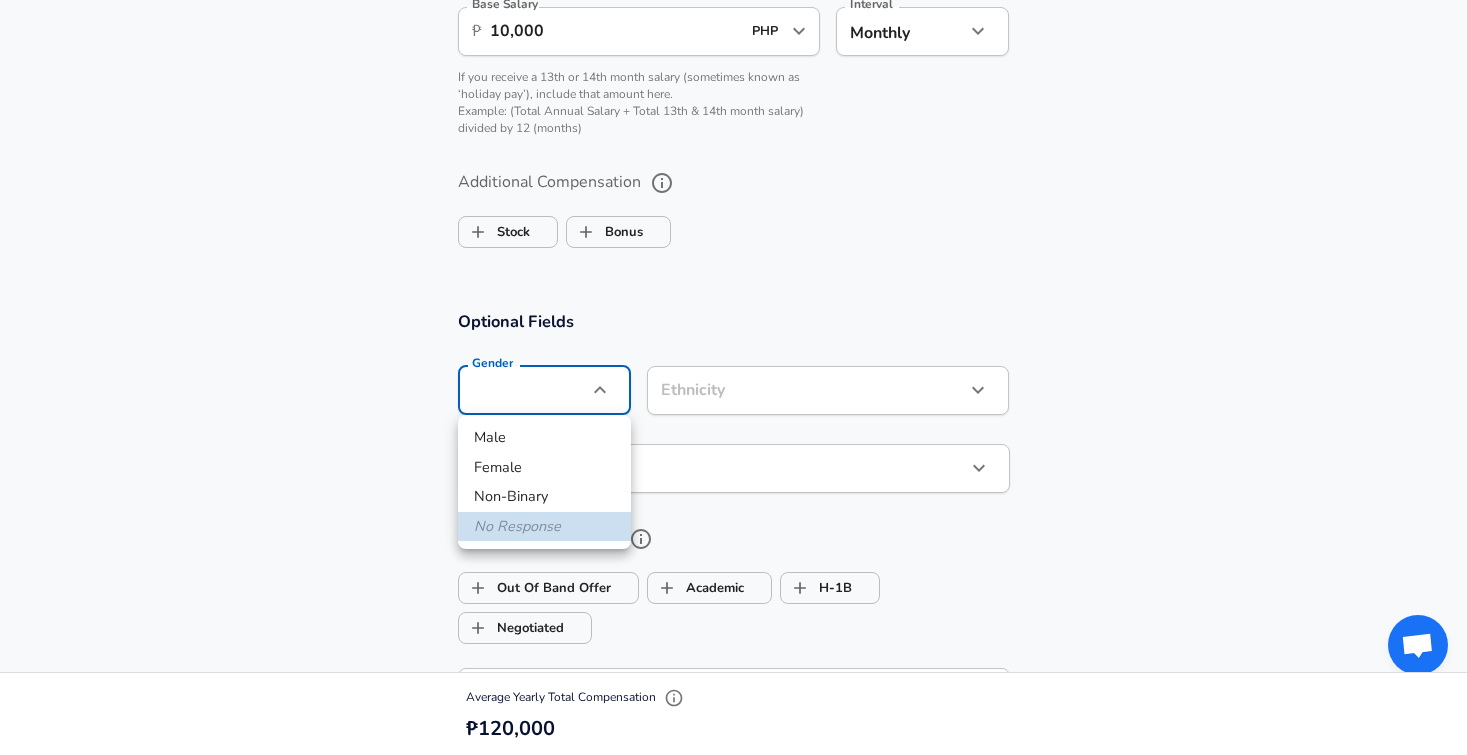 click on "Non-Binary" at bounding box center [544, 497] 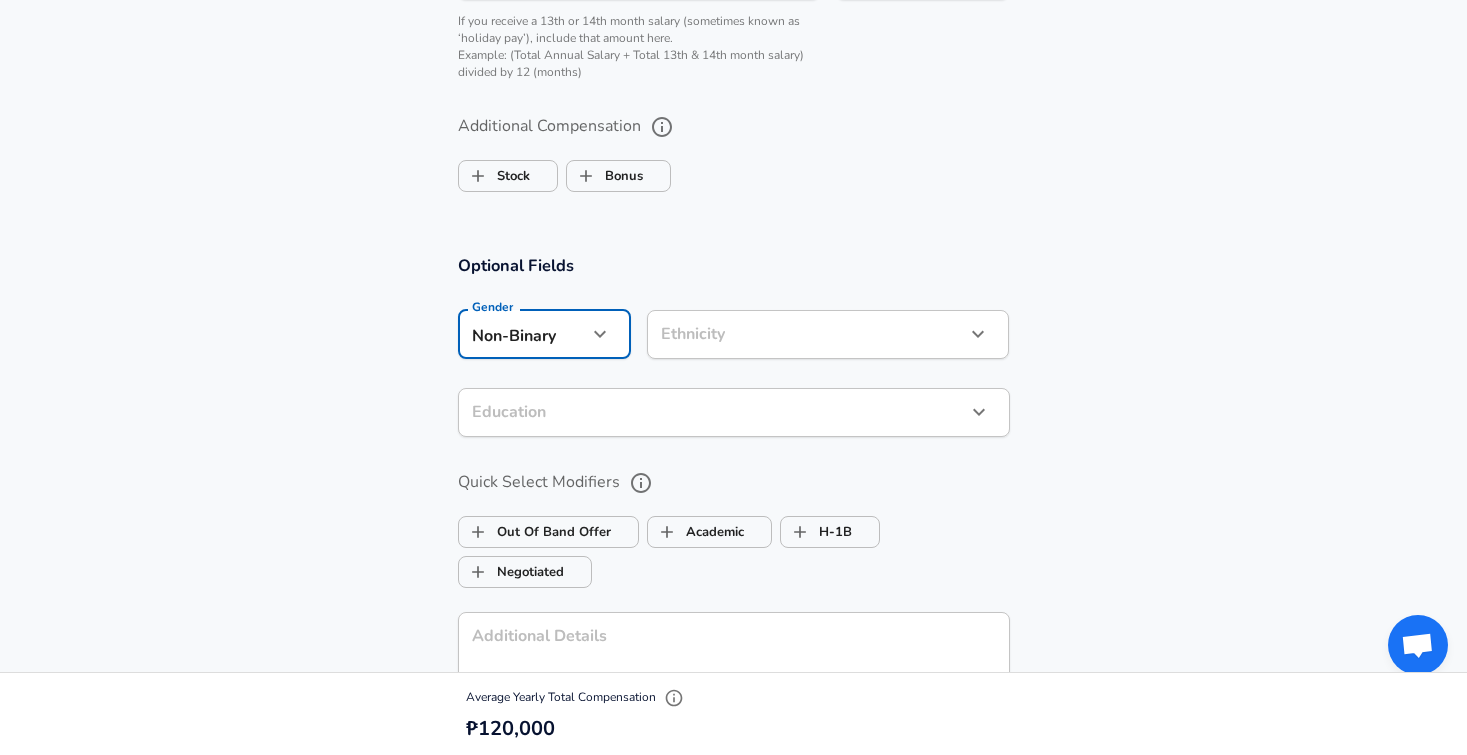 scroll, scrollTop: 1503, scrollLeft: 0, axis: vertical 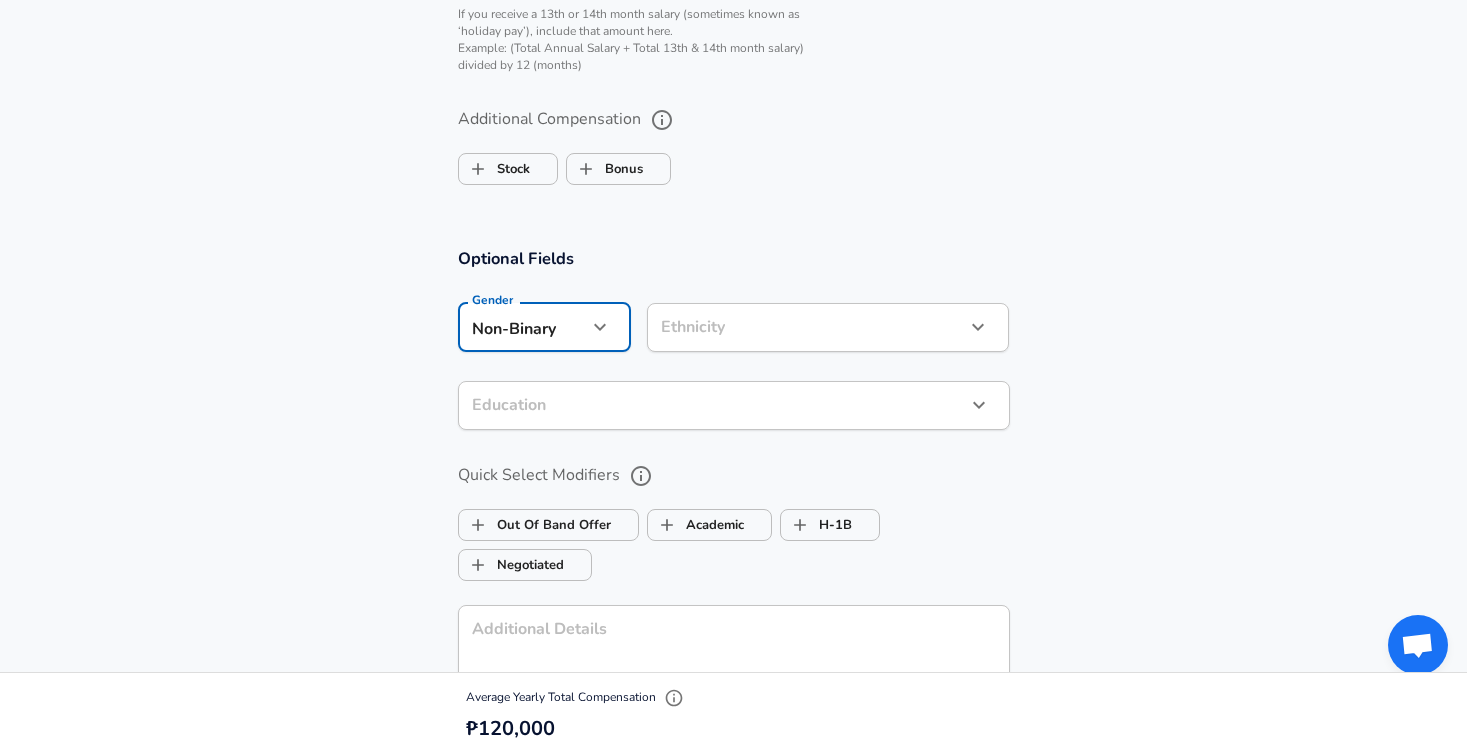 click on "Restart Add Your Salary Upload your offer letter ​​ to verify your submission Enhance Privacy and Anonymity No Automatically hides specific fields until there are enough submissions to safely display the full details. ​​ More Details Based on your submission and the data points that we have already collected, we will automatically hide and anonymize specific fields if there aren't enough data points to remain sufficiently anonymous. Company & Title Information ​​ Enter the company you received your offer from Company McDonald's Company ​​ Select the title that closest resembles your official title. This should be similar to the title that was present on your offer letter. Title Software Engineer Title ​​ Select a job family that best fits your role. If you can't find one, select 'Other' to enter a custom job family Job Family Meteorologist Job Family ​​ Select a Specialization that best fits your role. If you can't find one, select 'Other' to enter a custom specialization Select Specialization Select Specialization" at bounding box center [733, -1126] 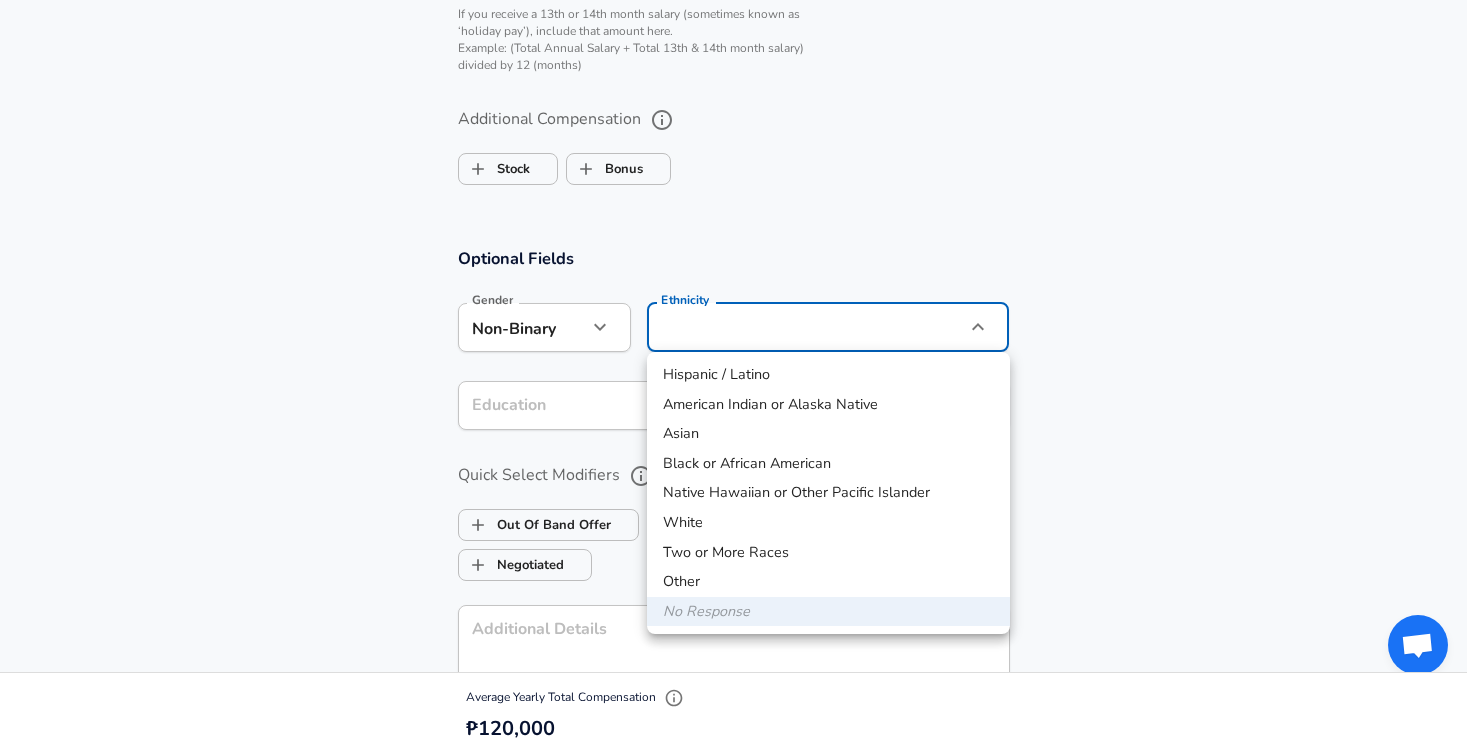 click on "Asian" at bounding box center [828, 434] 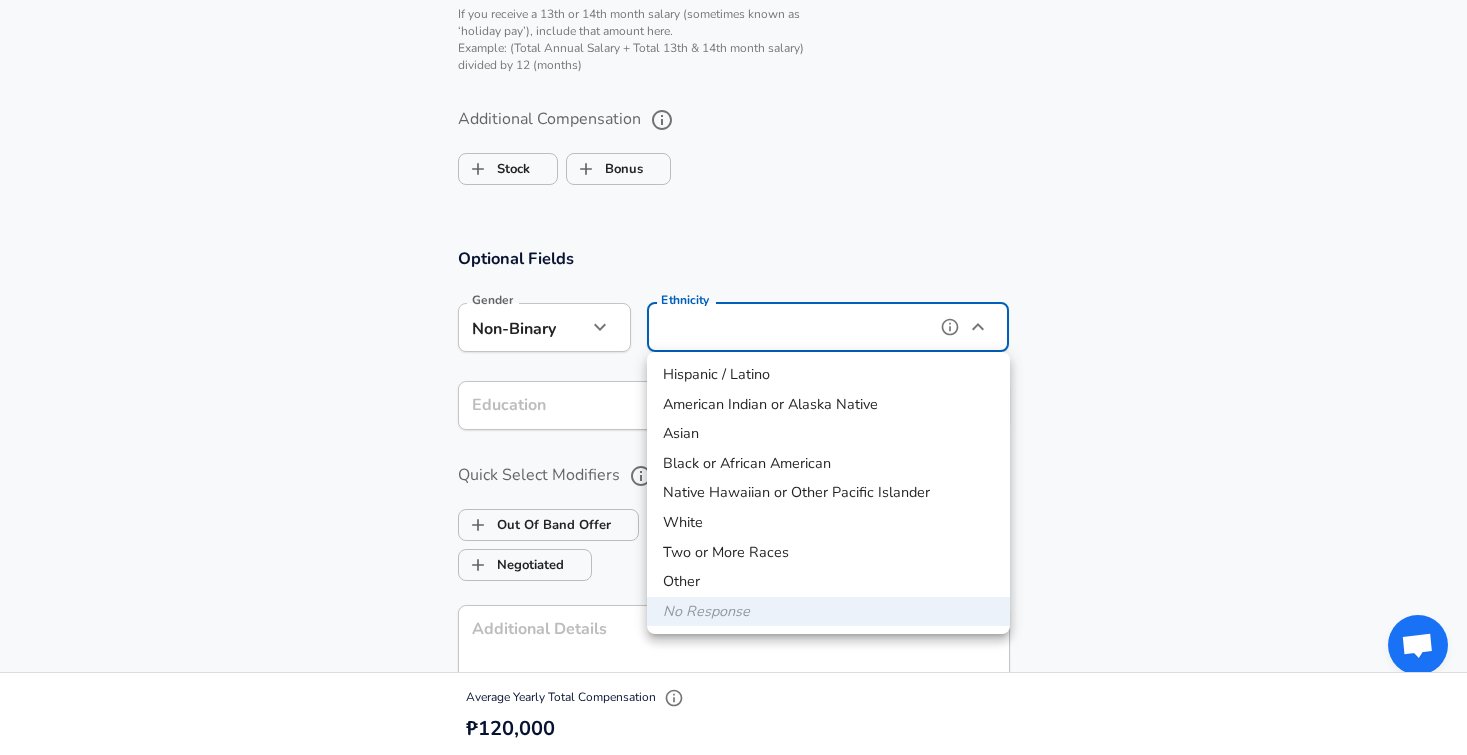 type on "Asian" 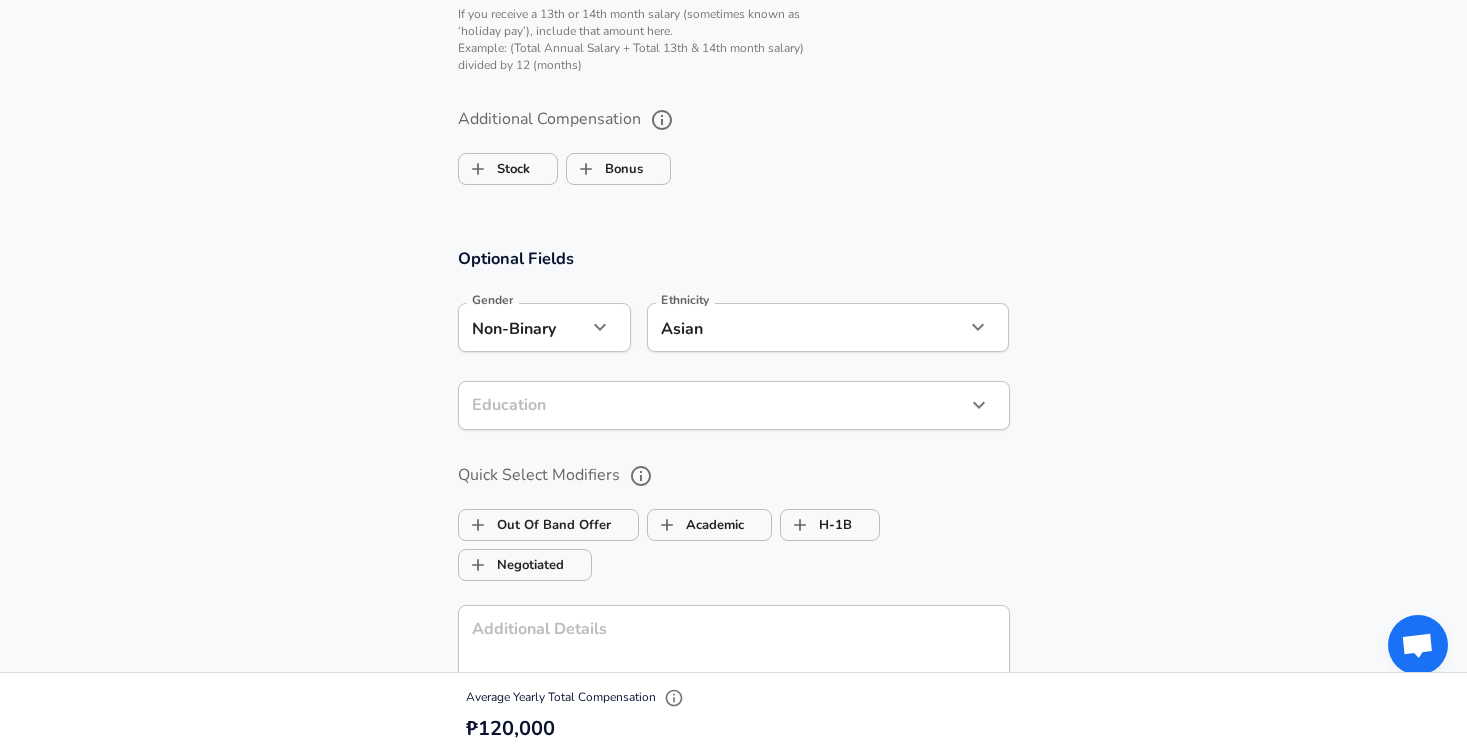 click on "Optional Fields Gender Non-Binary non-binary Gender Ethnicity Asian Asian Ethnicity Education ​​ Education Quick Select Modifiers ​​ Out Of Band Offer Academic H-1B Negotiated Additional Details x Additional Details 0 /500 characters Email Address Email Address ​​ Providing an email allows for editing or removal of your submission. We may also reach out if we have any questions. Your email will not be published." at bounding box center (734, 568) 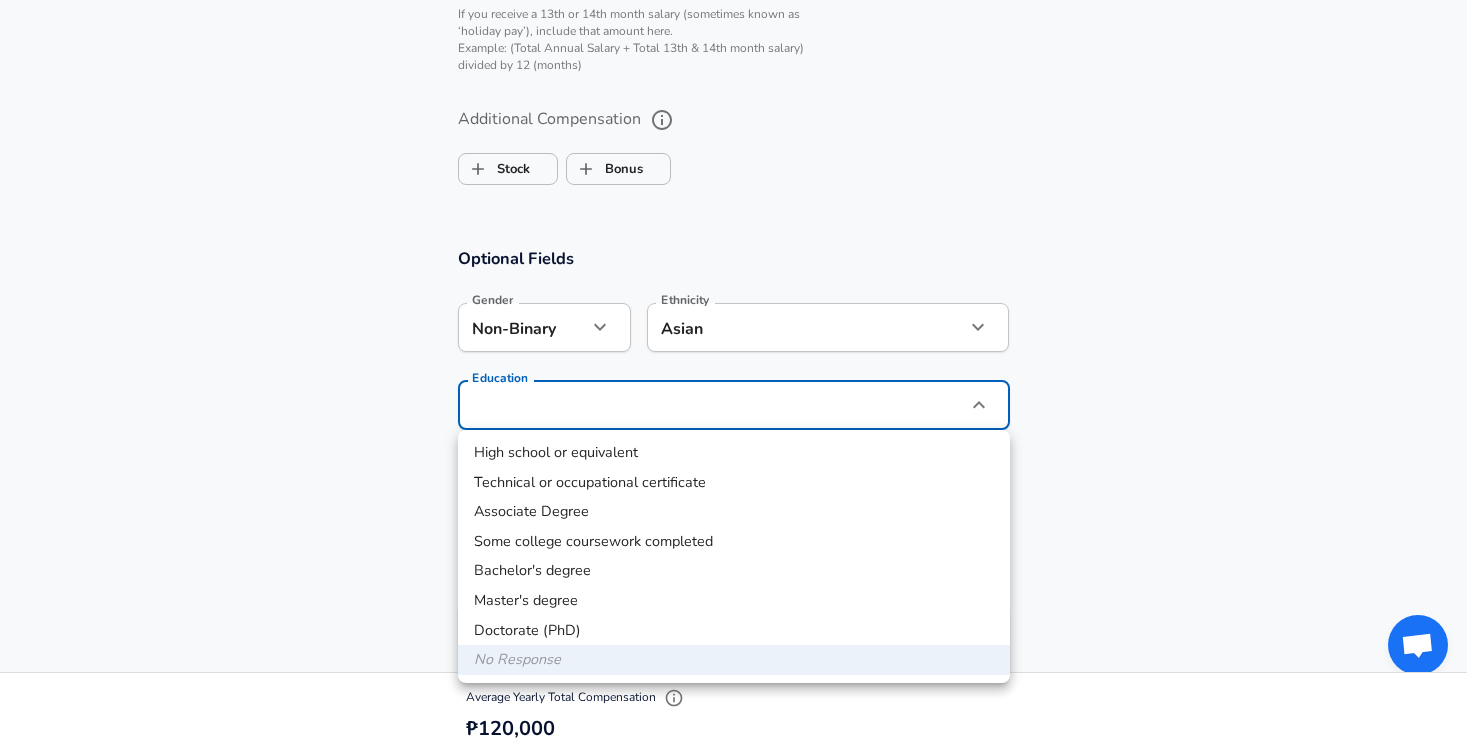 click on "Restart Add Your Salary Upload your offer letter ​​ to verify your submission Enhance Privacy and Anonymity No Automatically hides specific fields until there are enough submissions to safely display the full details. ​​ More Details Based on your submission and the data points that we have already collected, we will automatically hide and anonymize specific fields if there aren't enough data points to remain sufficiently anonymous. Company & Title Information ​​ Enter the company you received your offer from Company McDonald's Company ​​ Select the title that closest resembles your official title. This should be similar to the title that was present on your offer letter. Title Software Engineer Title ​​ Select a job family that best fits your role. If you can't find one, select 'Other' to enter a custom job family Job Family Meteorologist Job Family ​​ Select a Specialization that best fits your role. If you can't find one, select 'Other' to enter a custom specialization Select Specialization Select Specialization" at bounding box center (733, -1126) 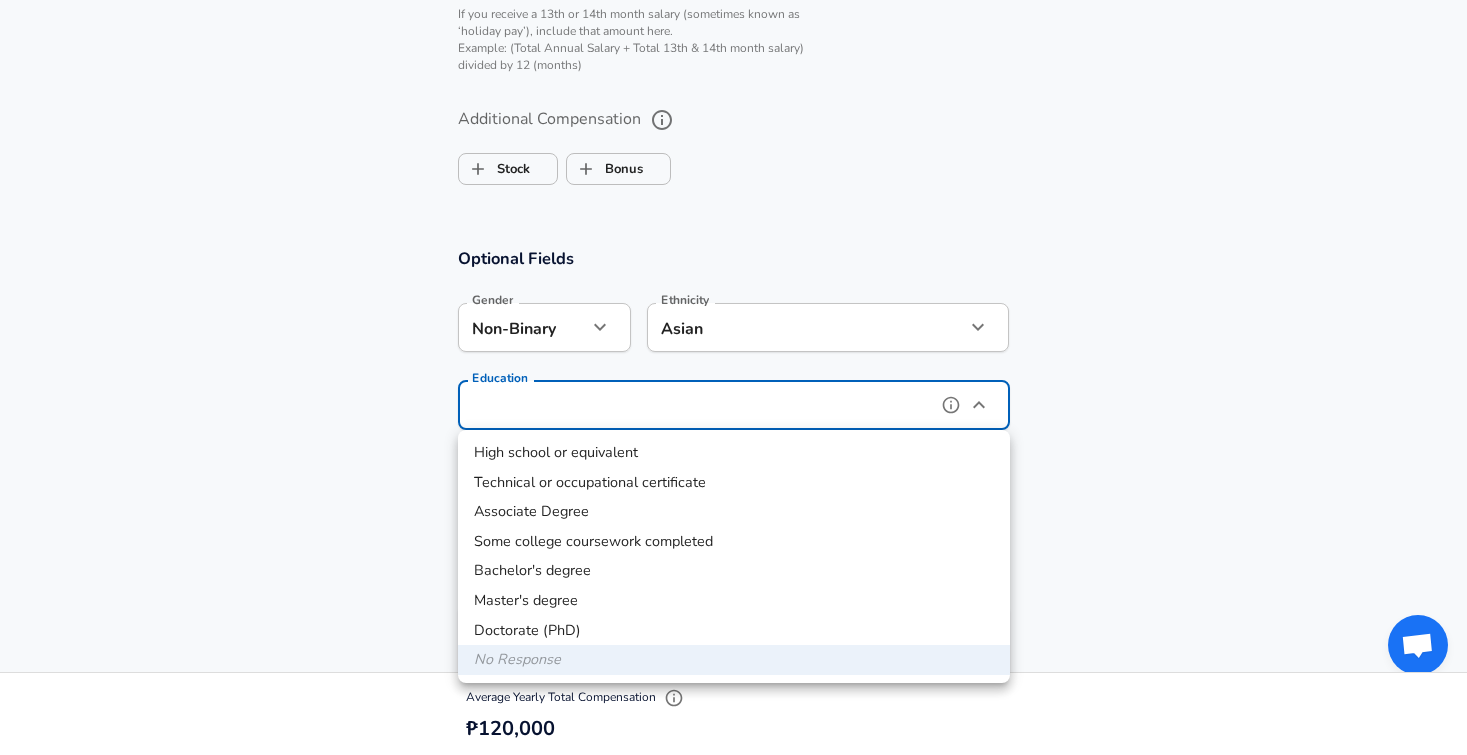 type on "Technical or occupational certificate" 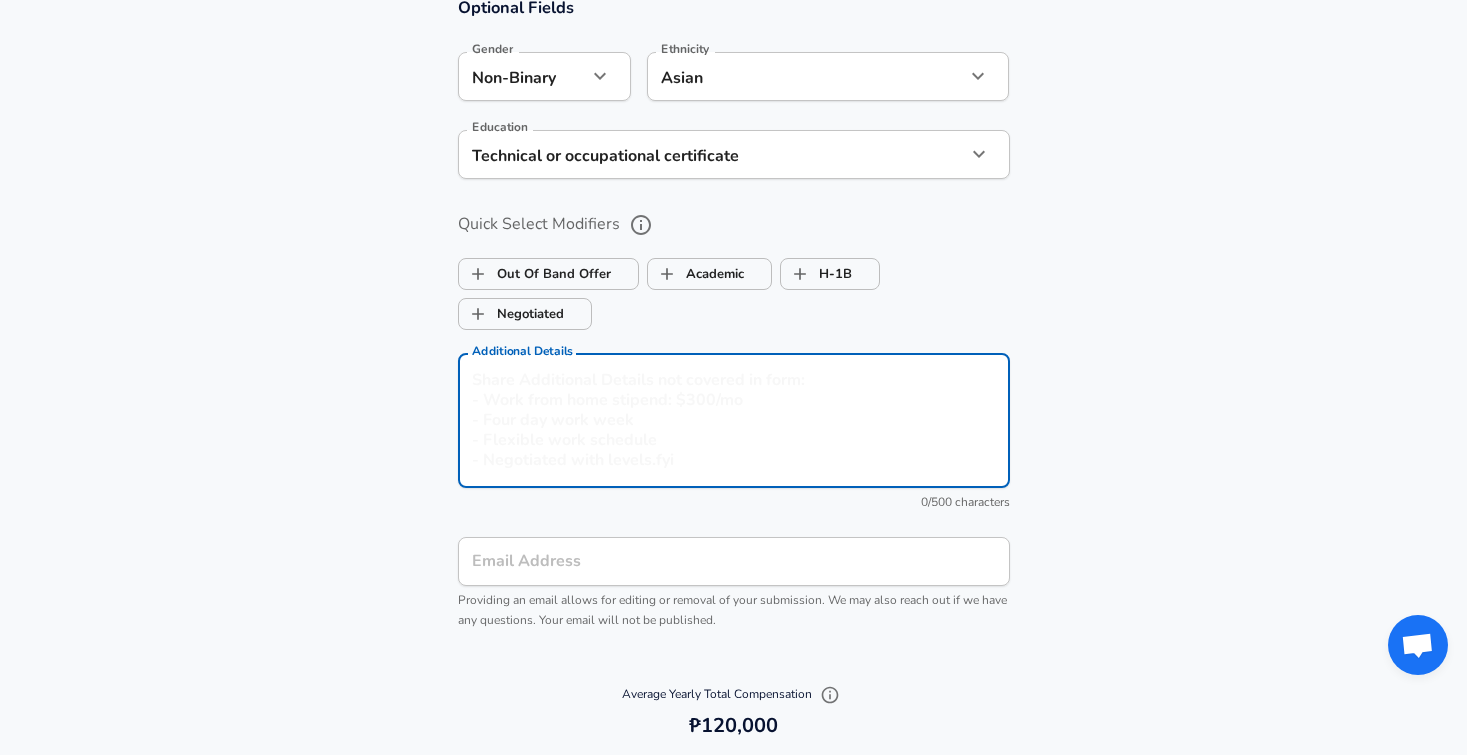 click on "Additional Details" at bounding box center [734, 420] 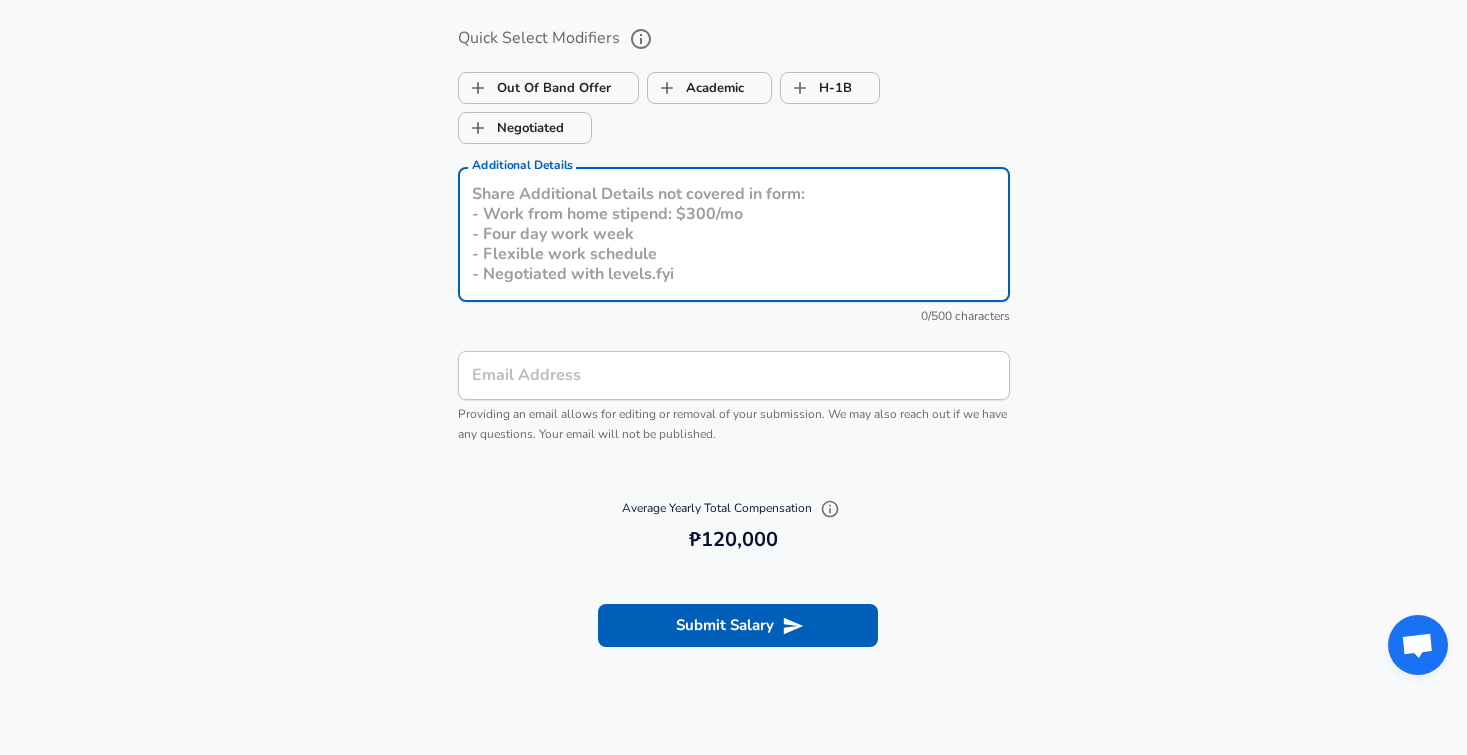 scroll, scrollTop: 2103, scrollLeft: 0, axis: vertical 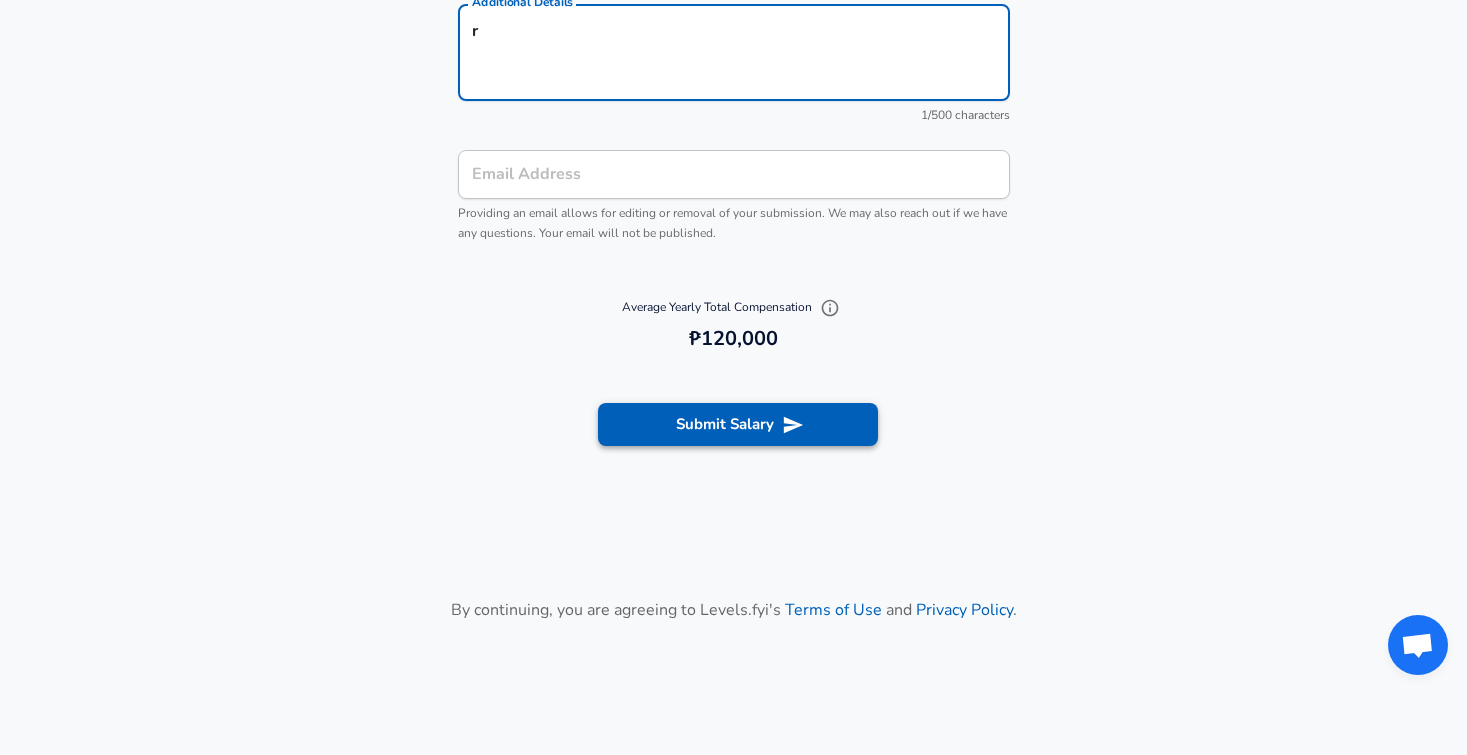 type on "r" 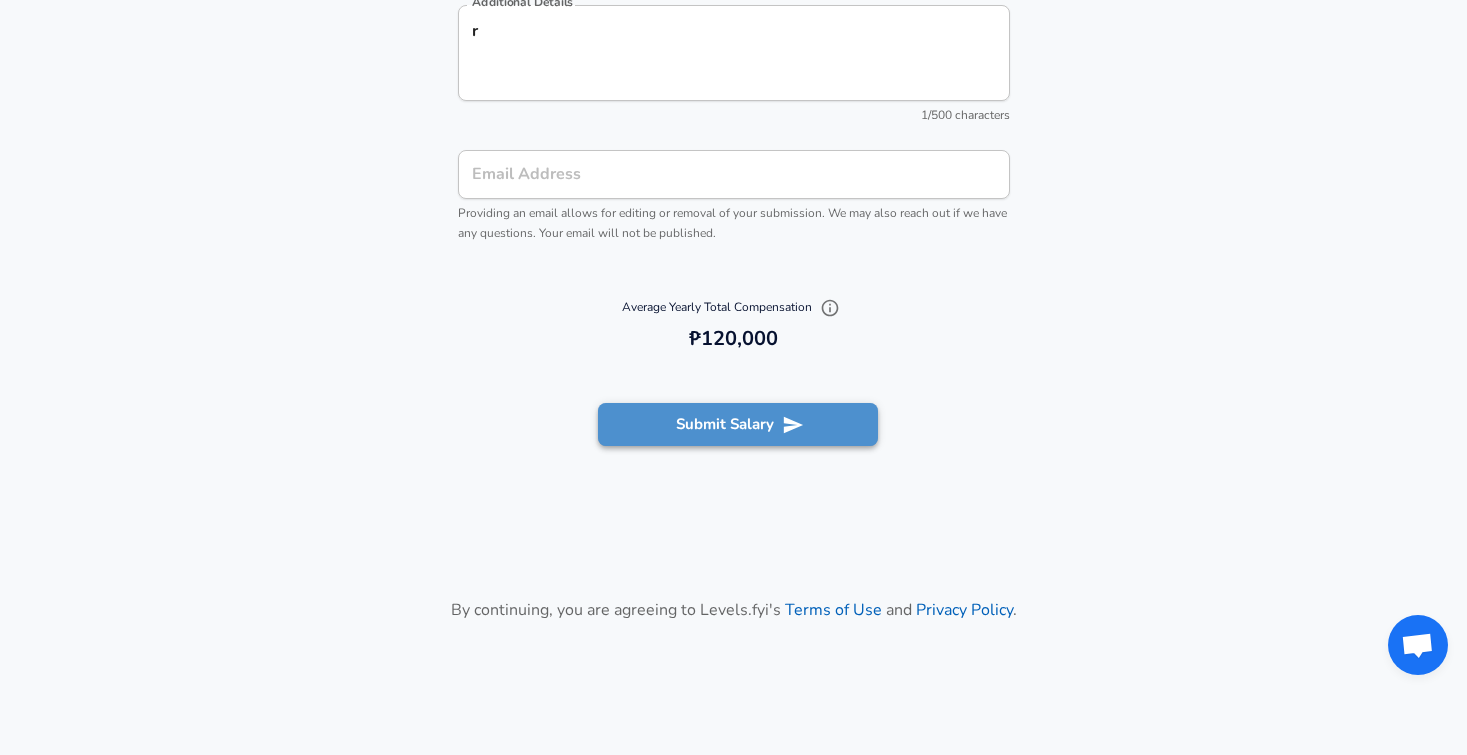 click on "Submit Salary" at bounding box center [738, 424] 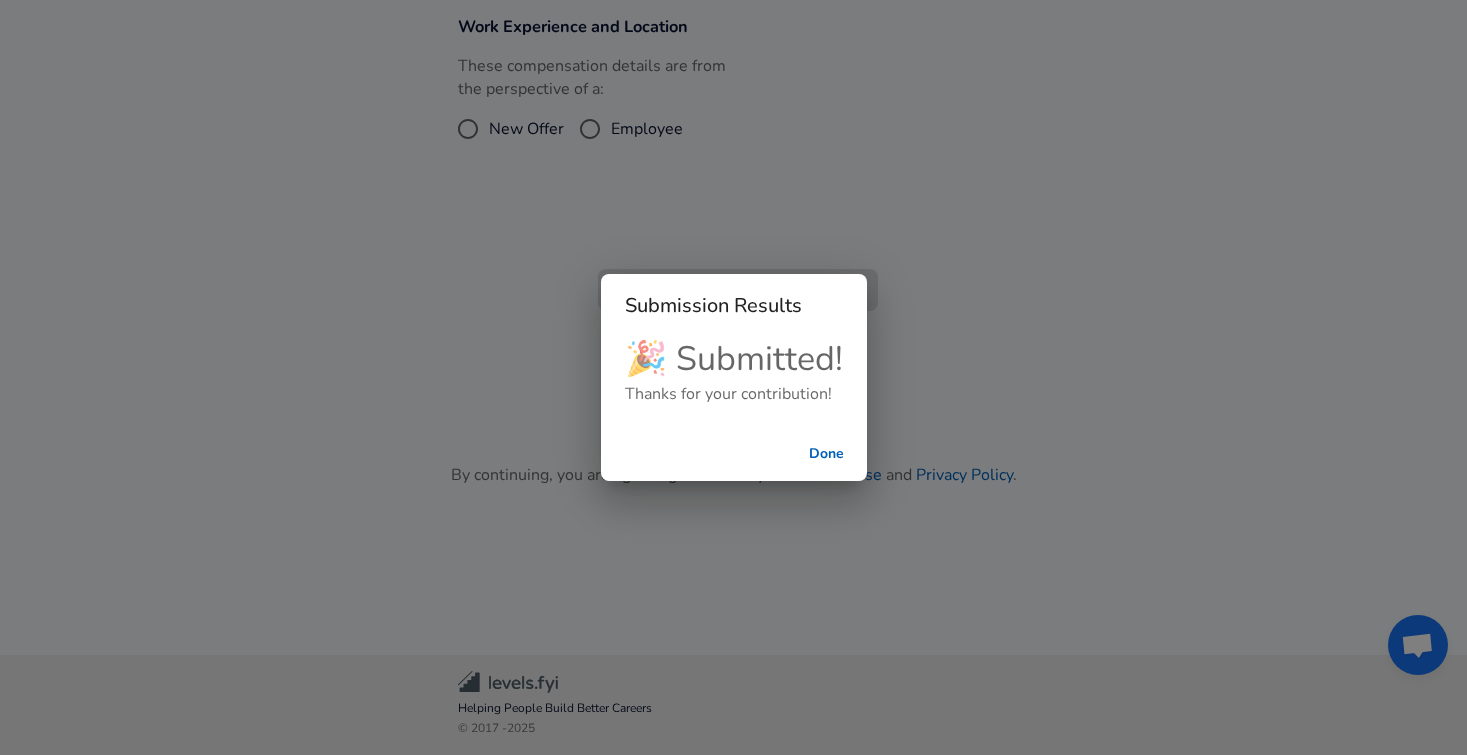 scroll, scrollTop: 635, scrollLeft: 0, axis: vertical 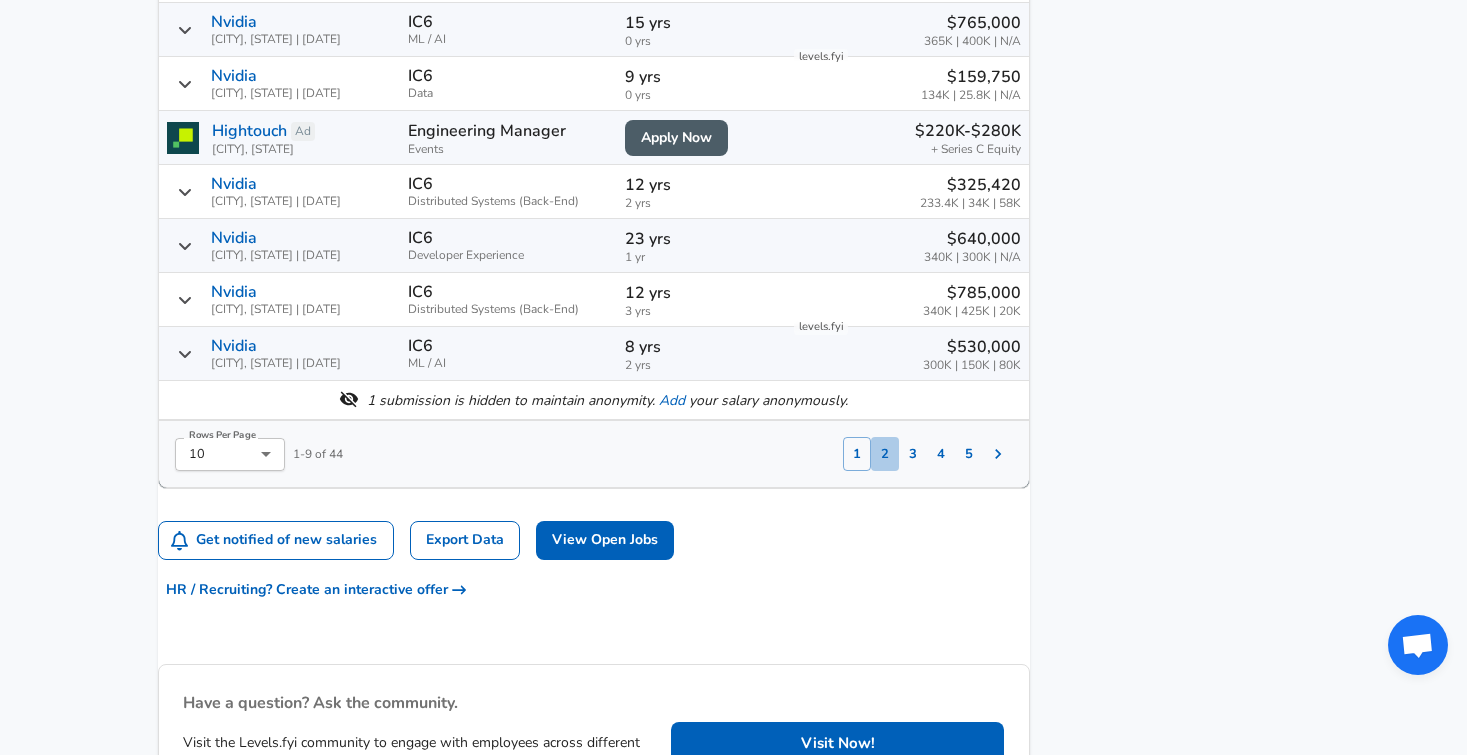 click on "2" at bounding box center [885, 454] 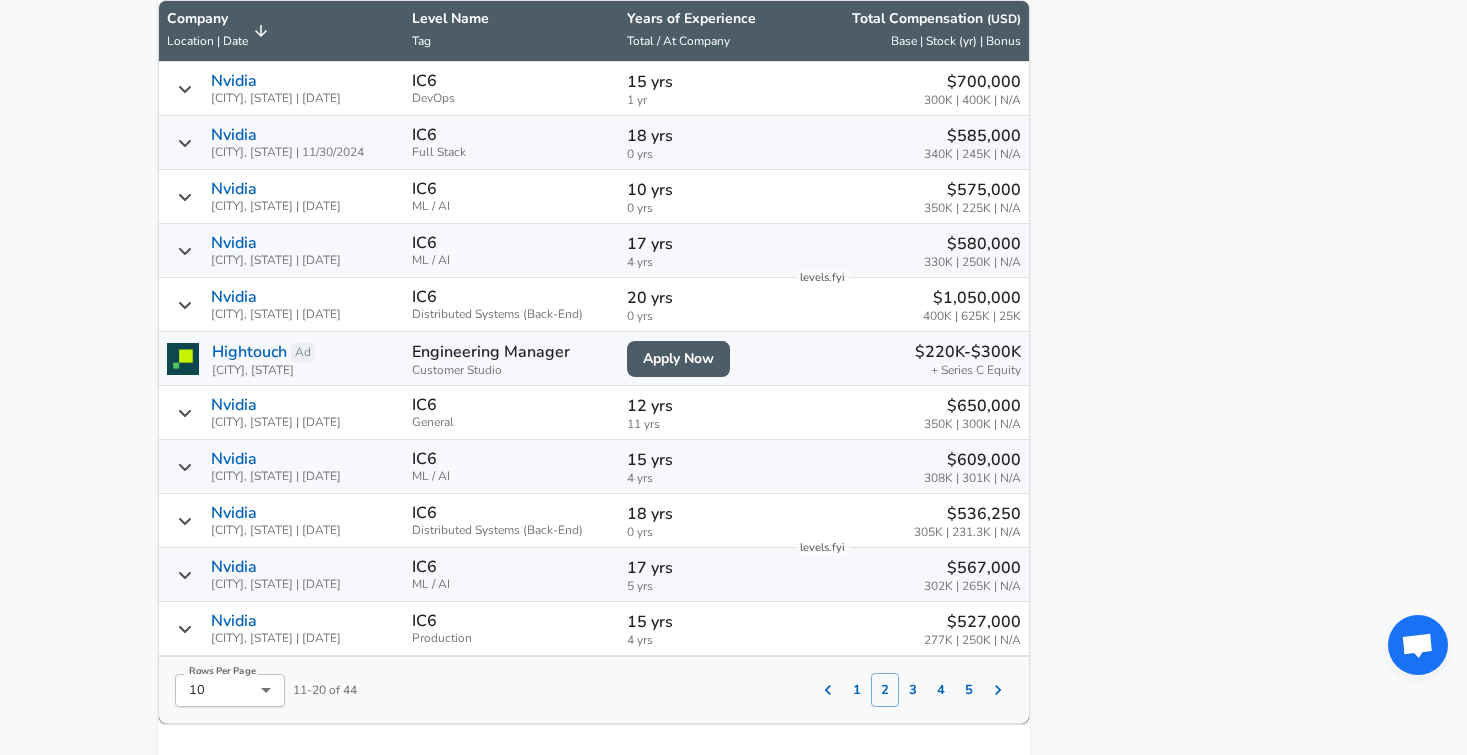 scroll, scrollTop: 1353, scrollLeft: 0, axis: vertical 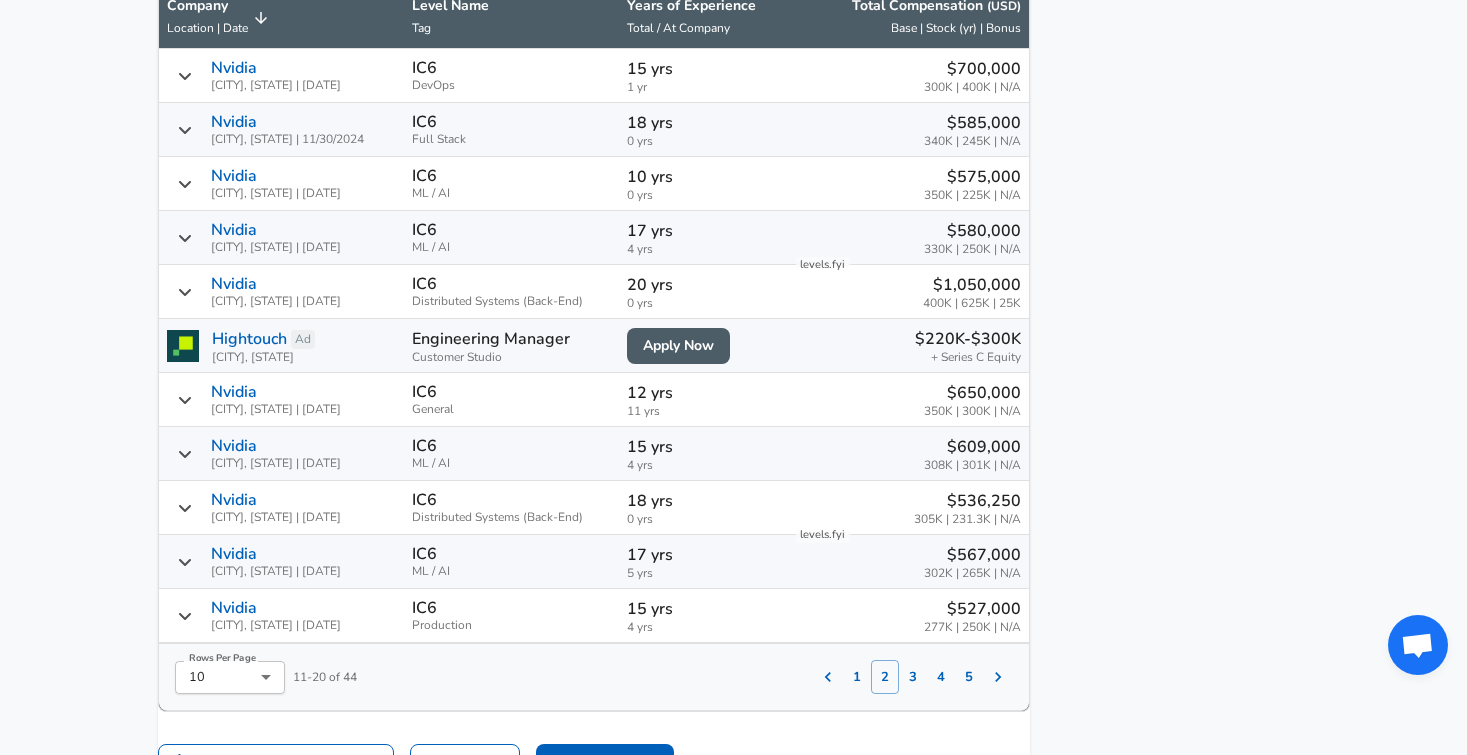 click on "3" at bounding box center (913, 677) 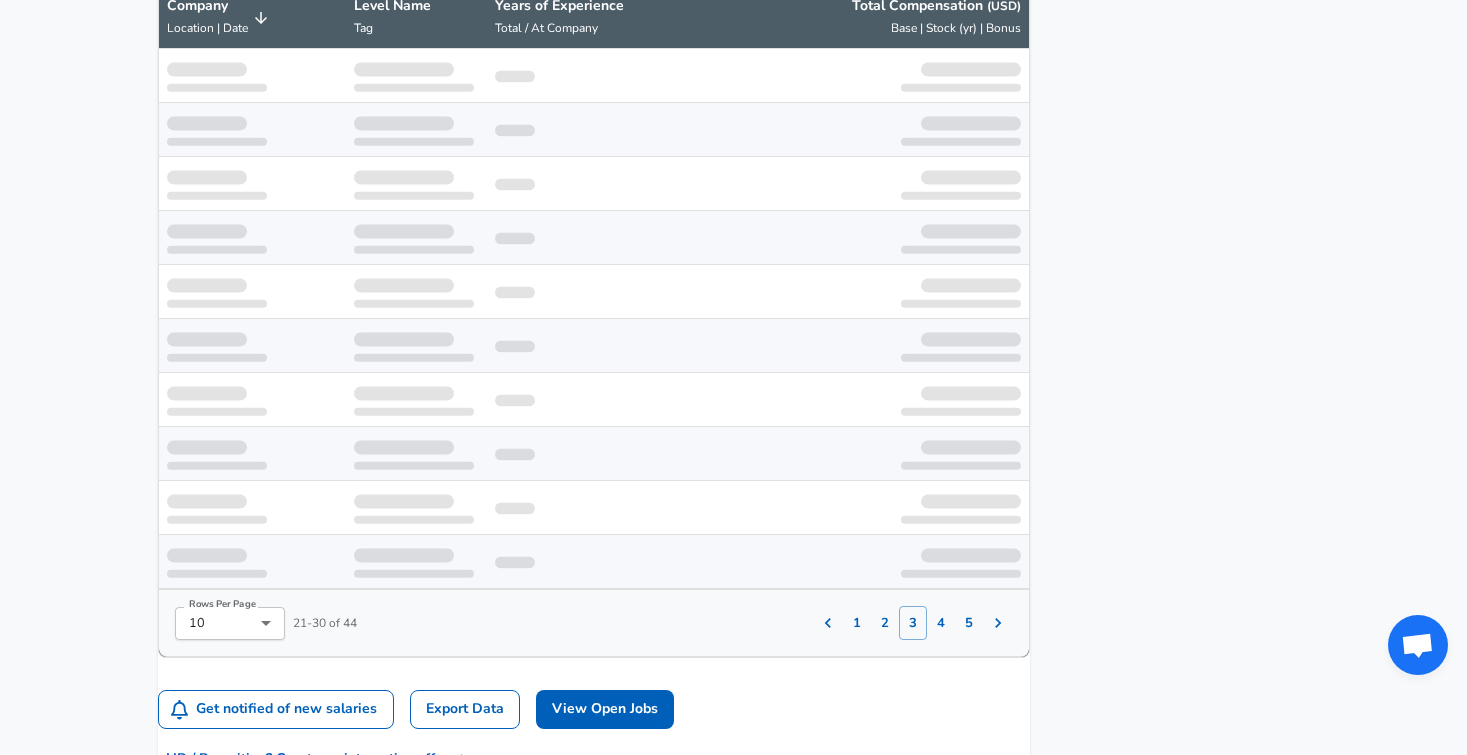 scroll, scrollTop: 1340, scrollLeft: 0, axis: vertical 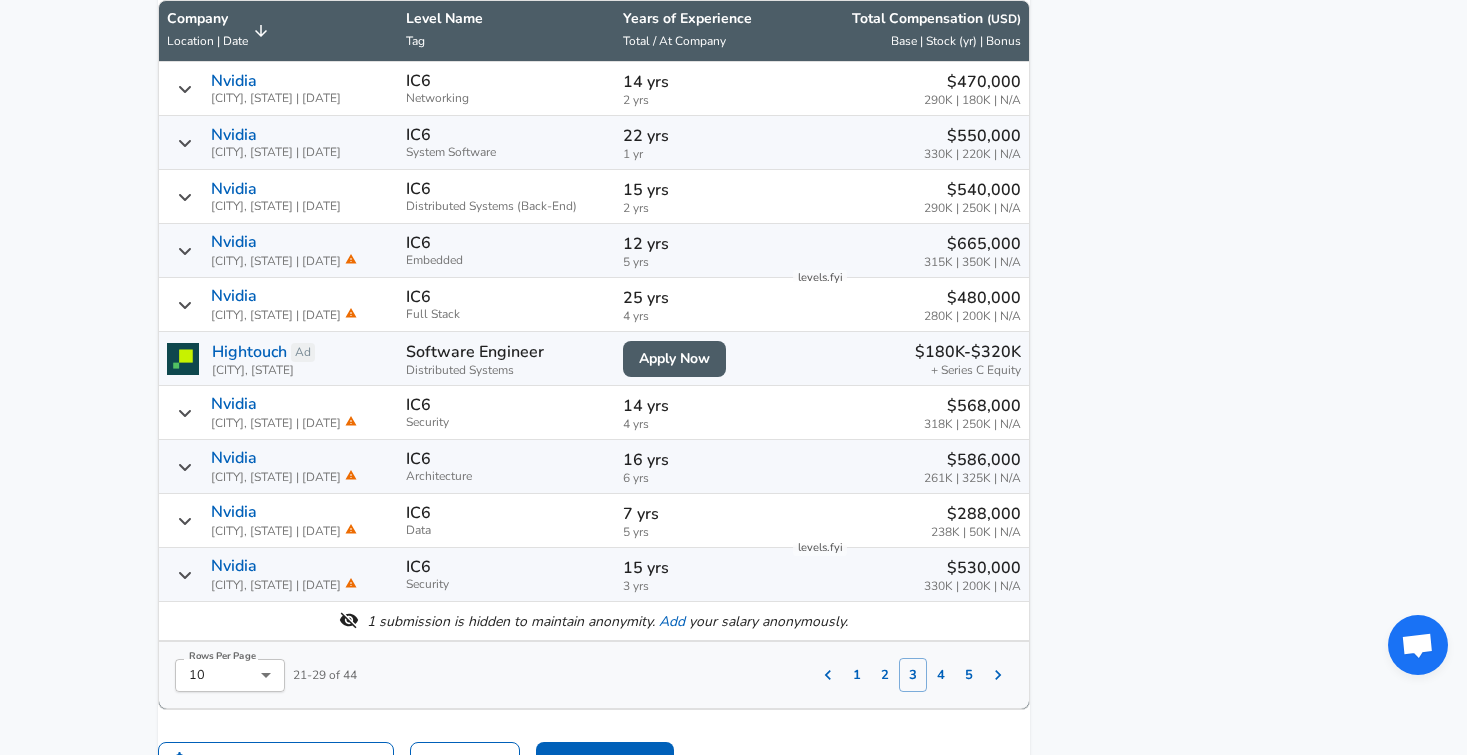 click on "4" at bounding box center (941, 675) 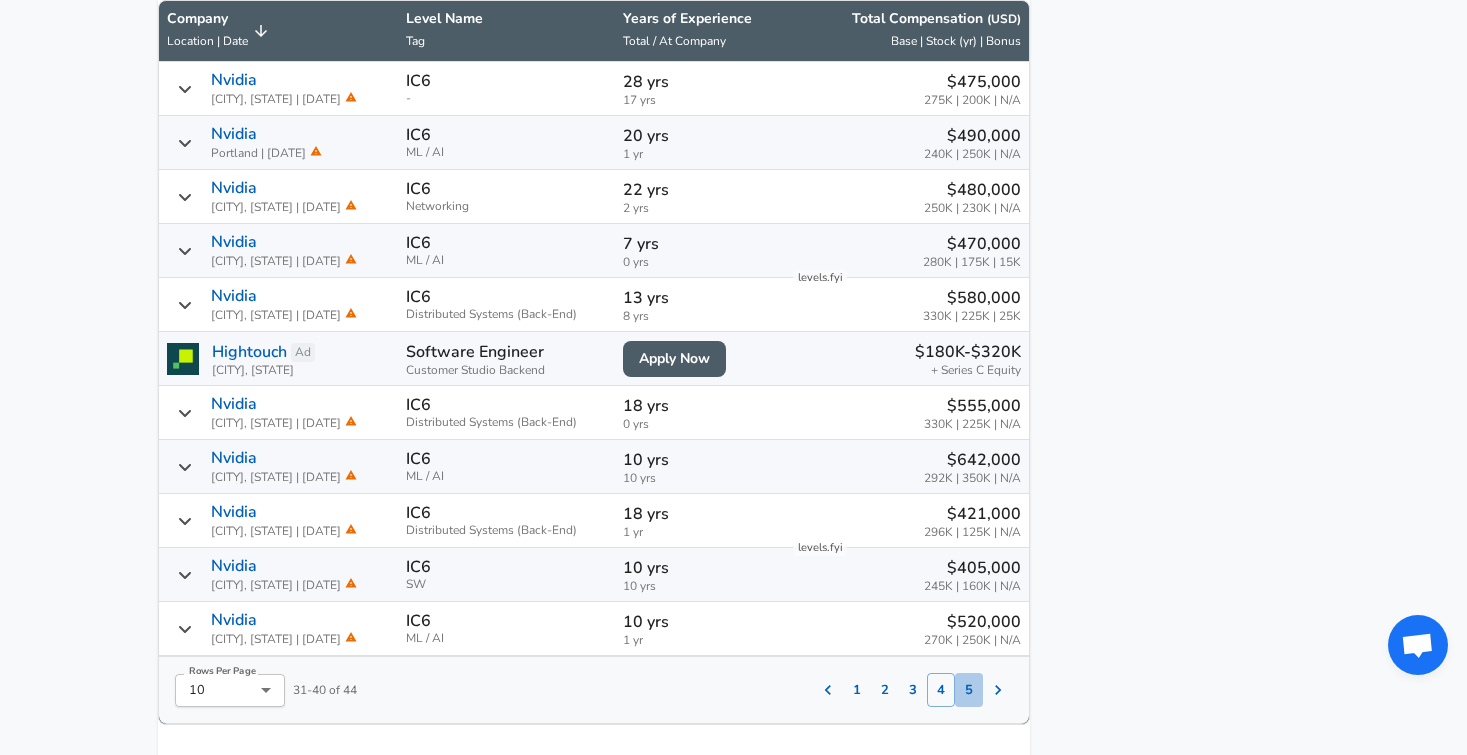 click on "5" at bounding box center (969, 690) 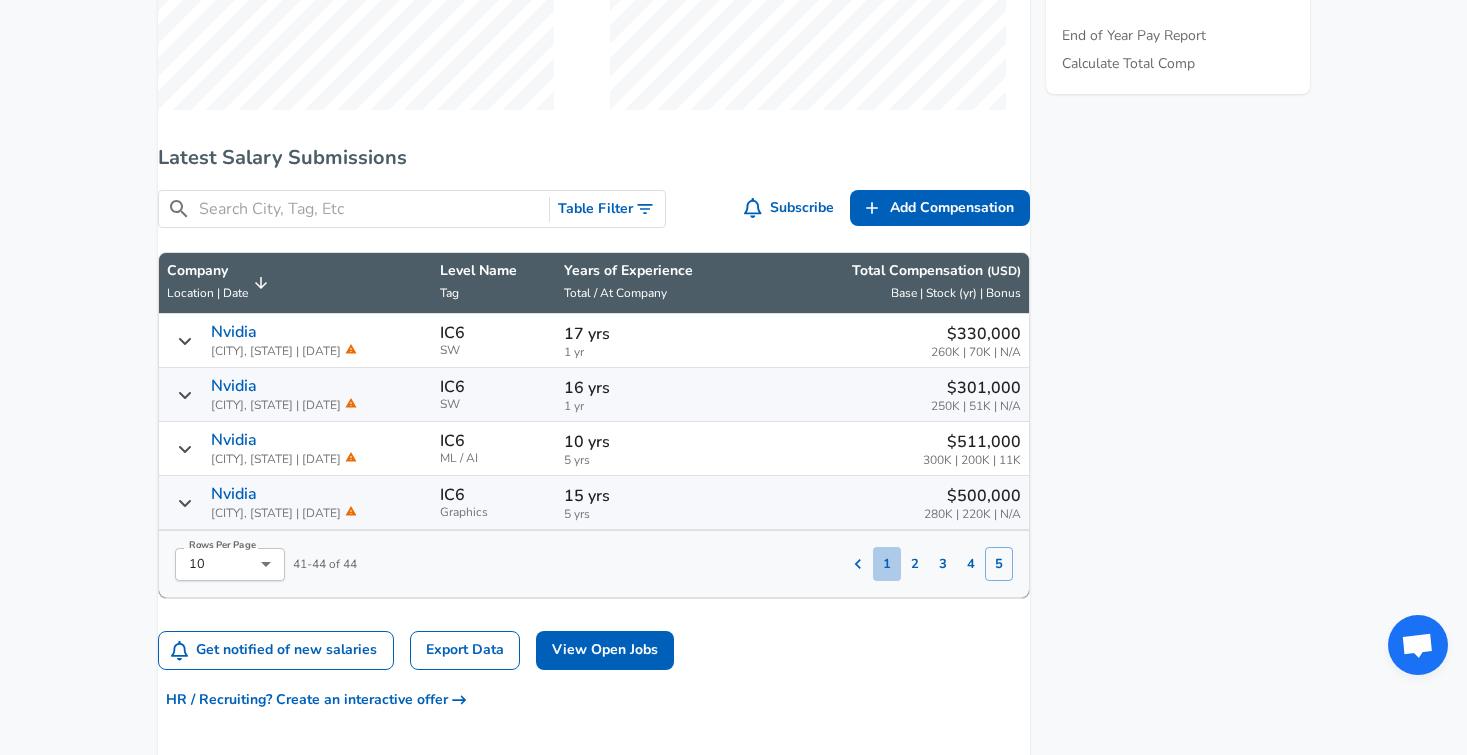 click on "1" at bounding box center (887, 564) 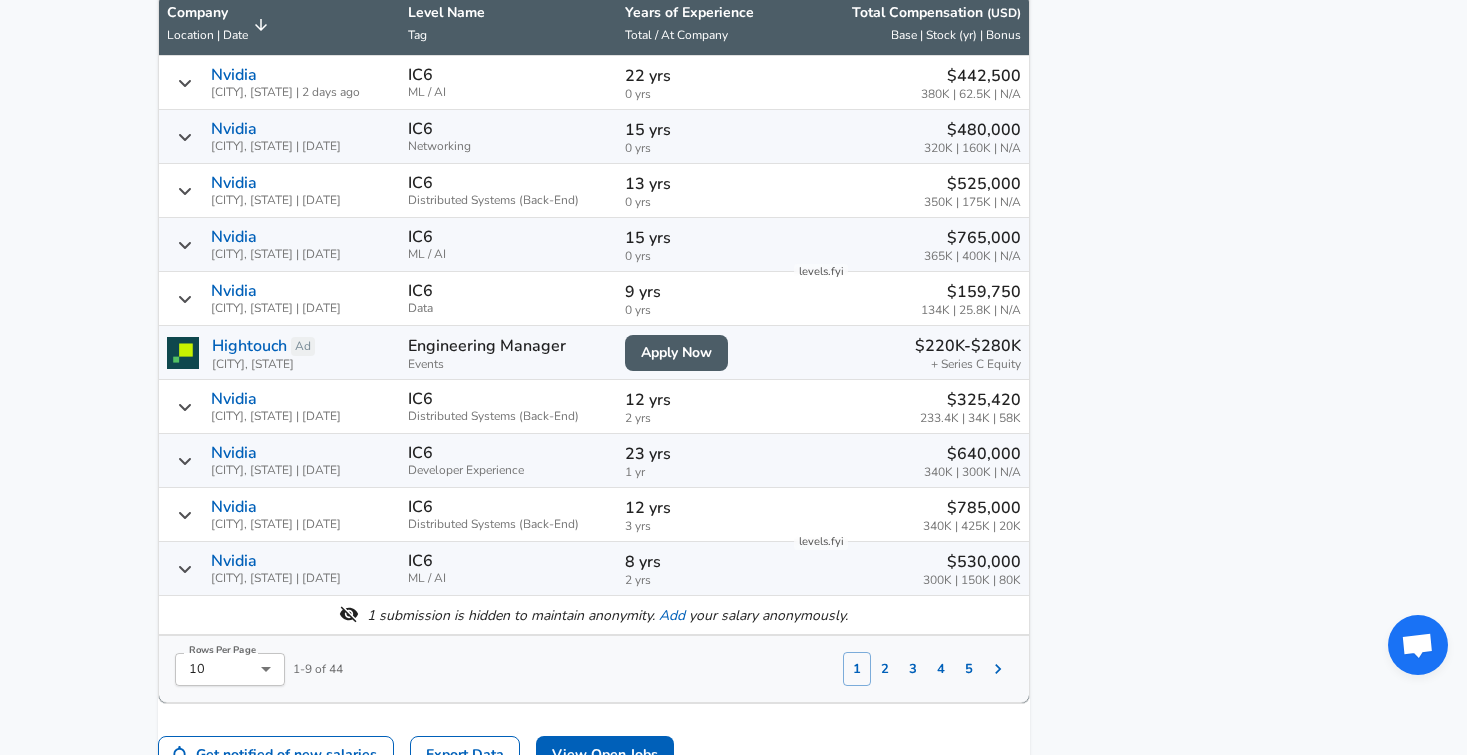 scroll, scrollTop: 1381, scrollLeft: 0, axis: vertical 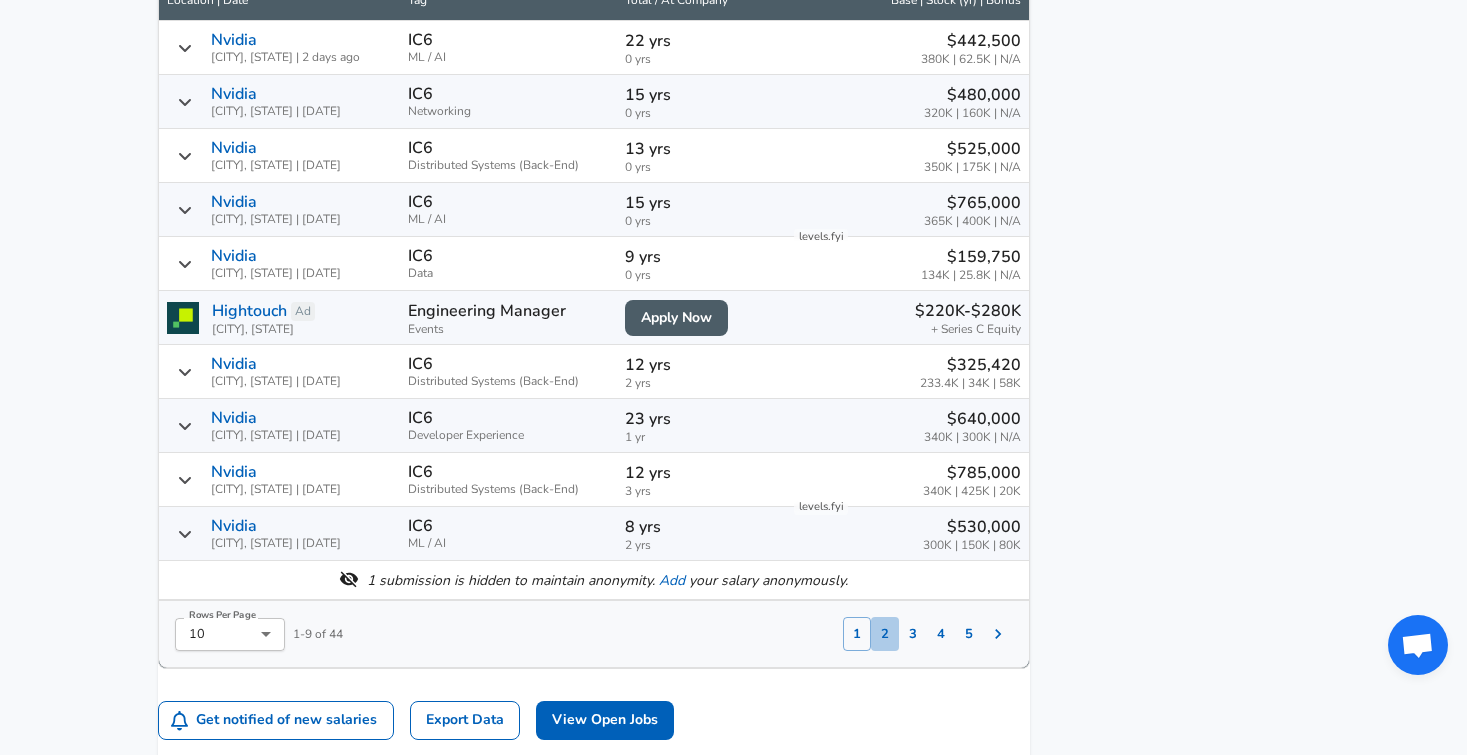 click on "2" at bounding box center (885, 634) 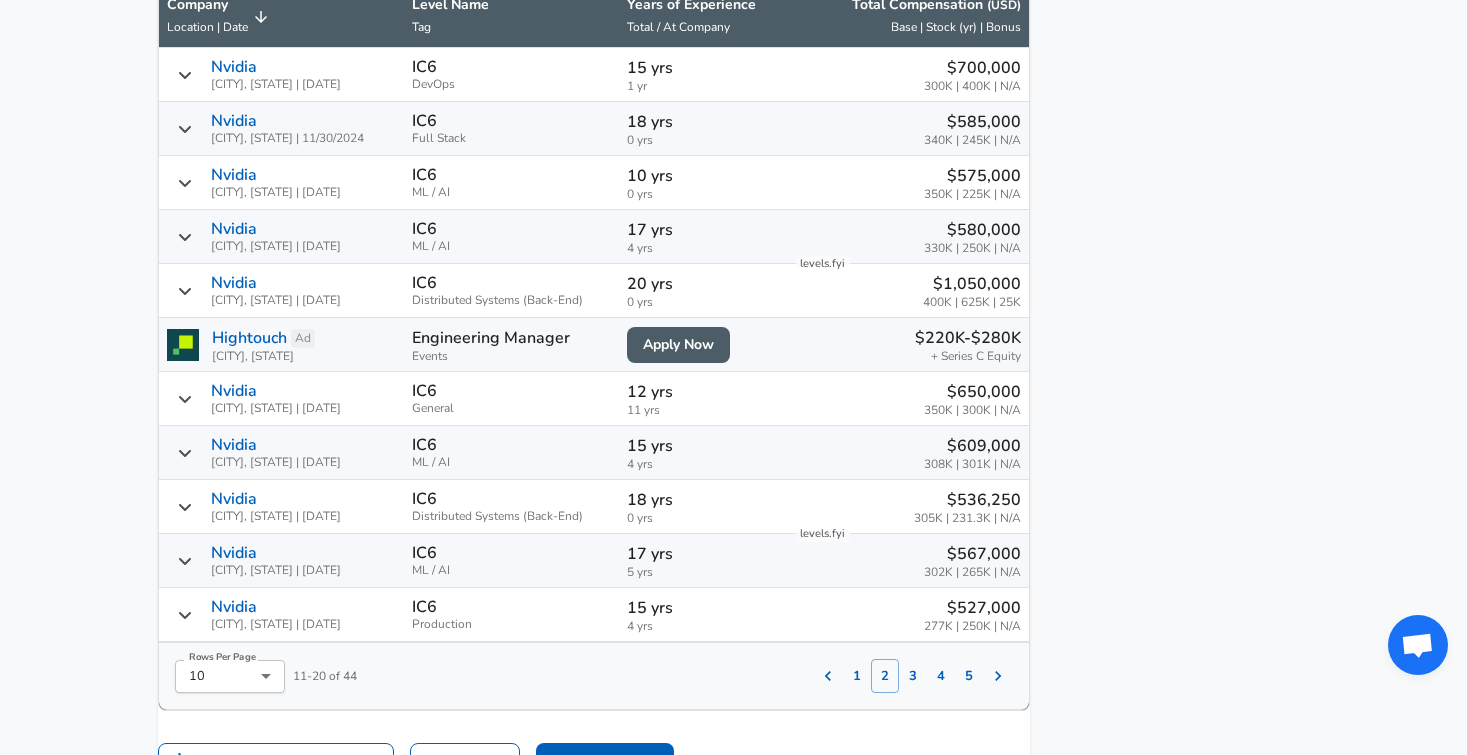 scroll, scrollTop: 1797, scrollLeft: 0, axis: vertical 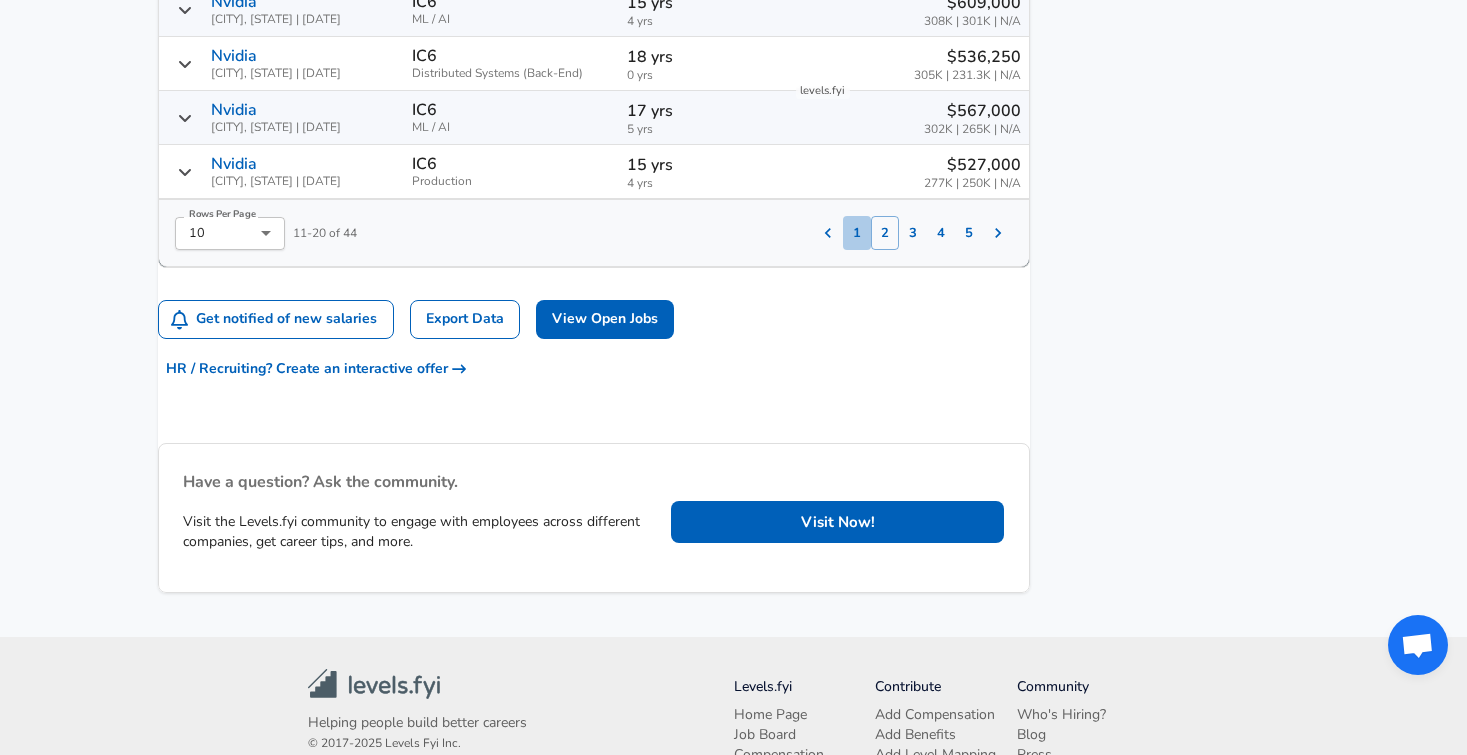 click on "1" at bounding box center [857, 233] 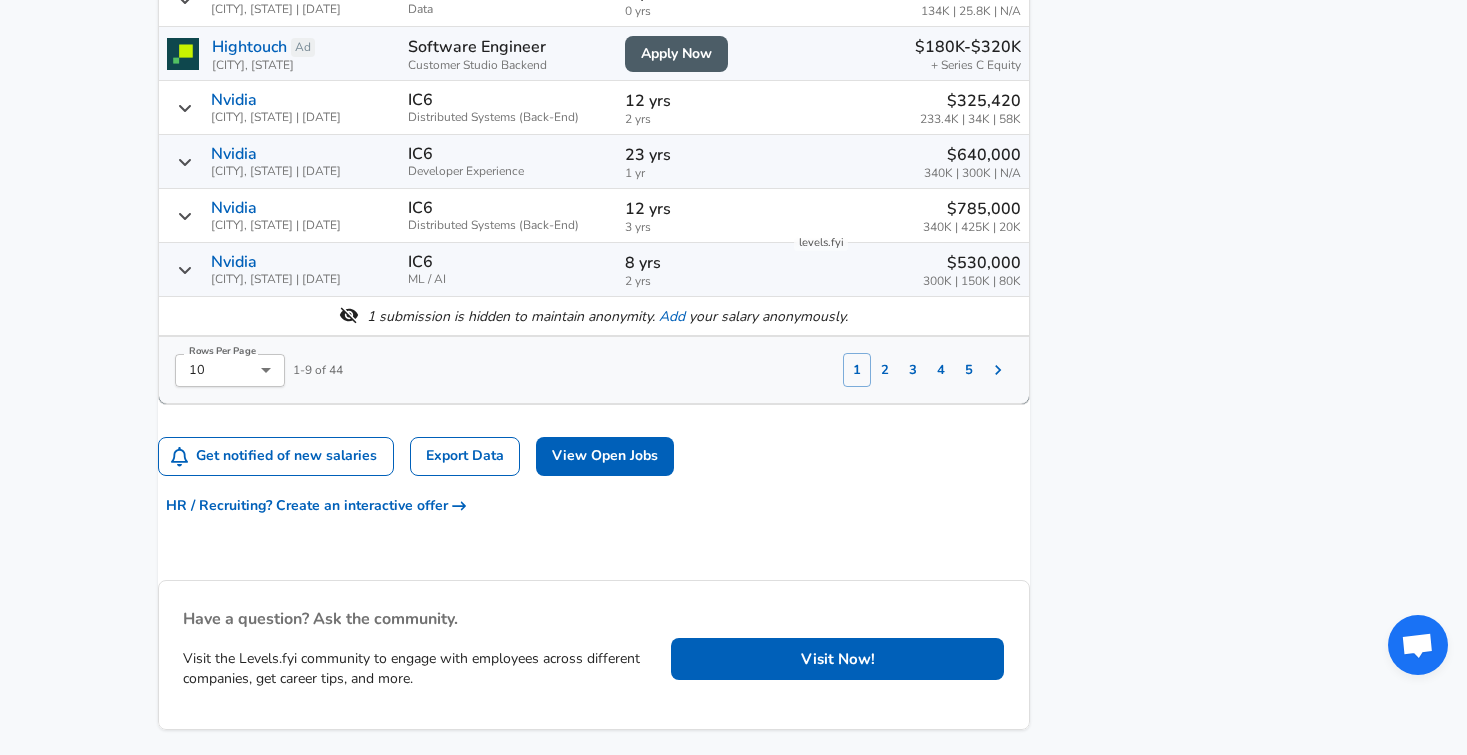 scroll, scrollTop: 1636, scrollLeft: 0, axis: vertical 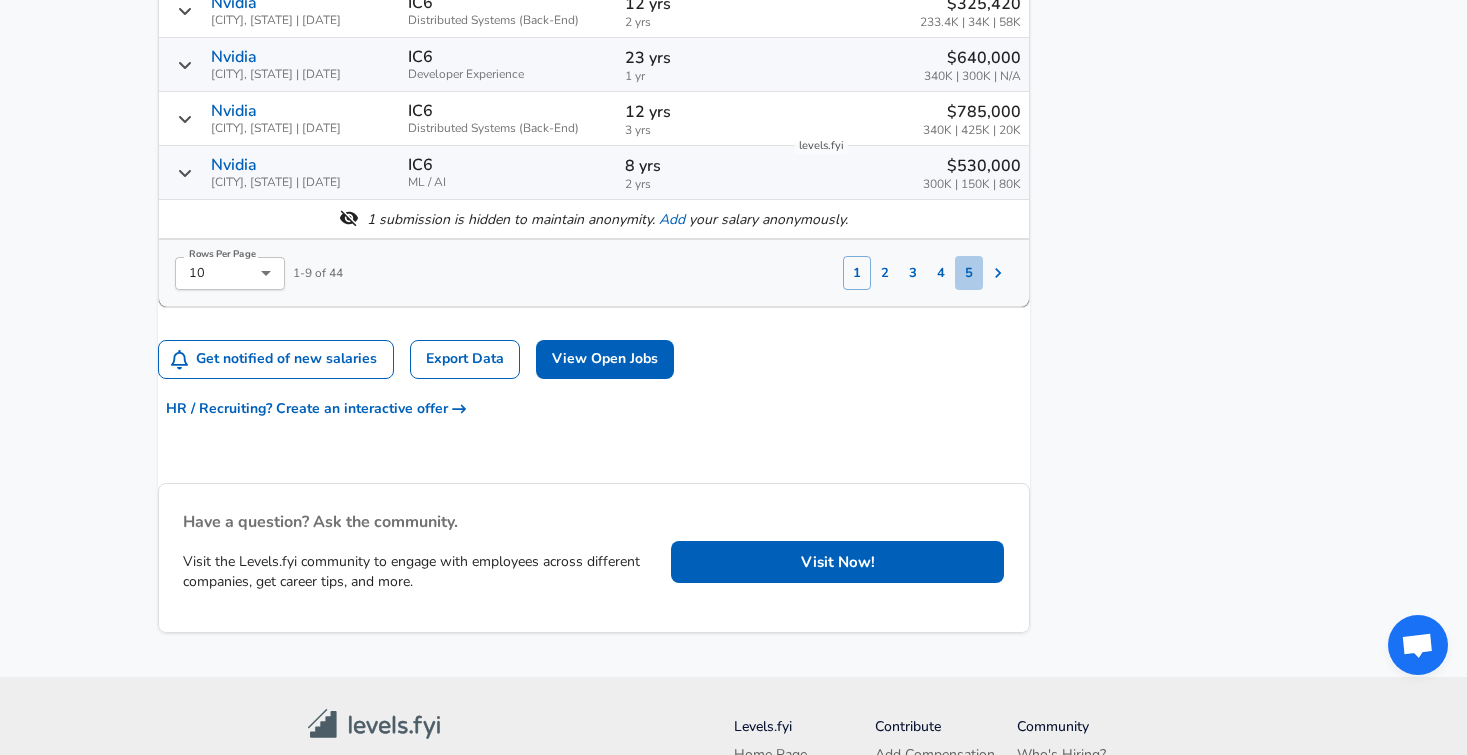 click on "5" at bounding box center [969, 273] 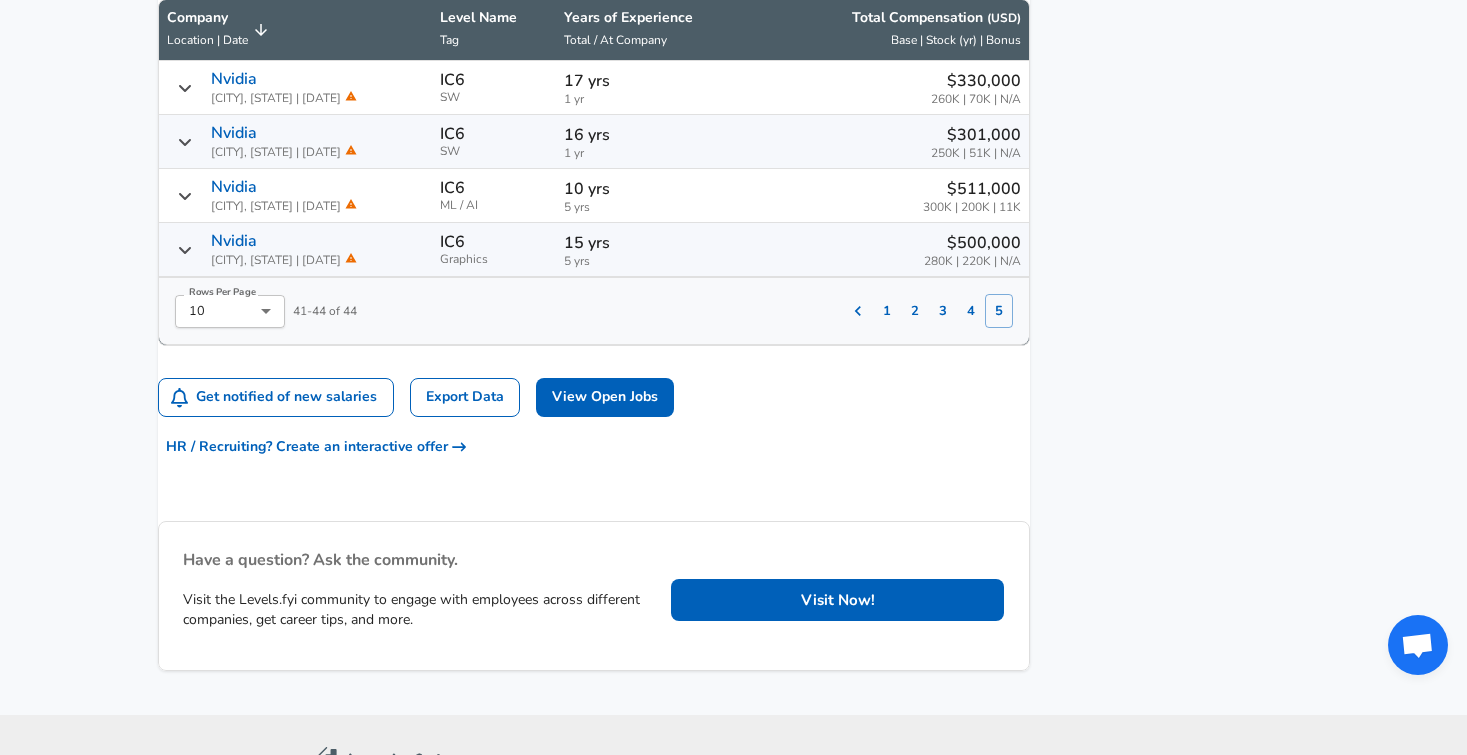 scroll, scrollTop: 1340, scrollLeft: 0, axis: vertical 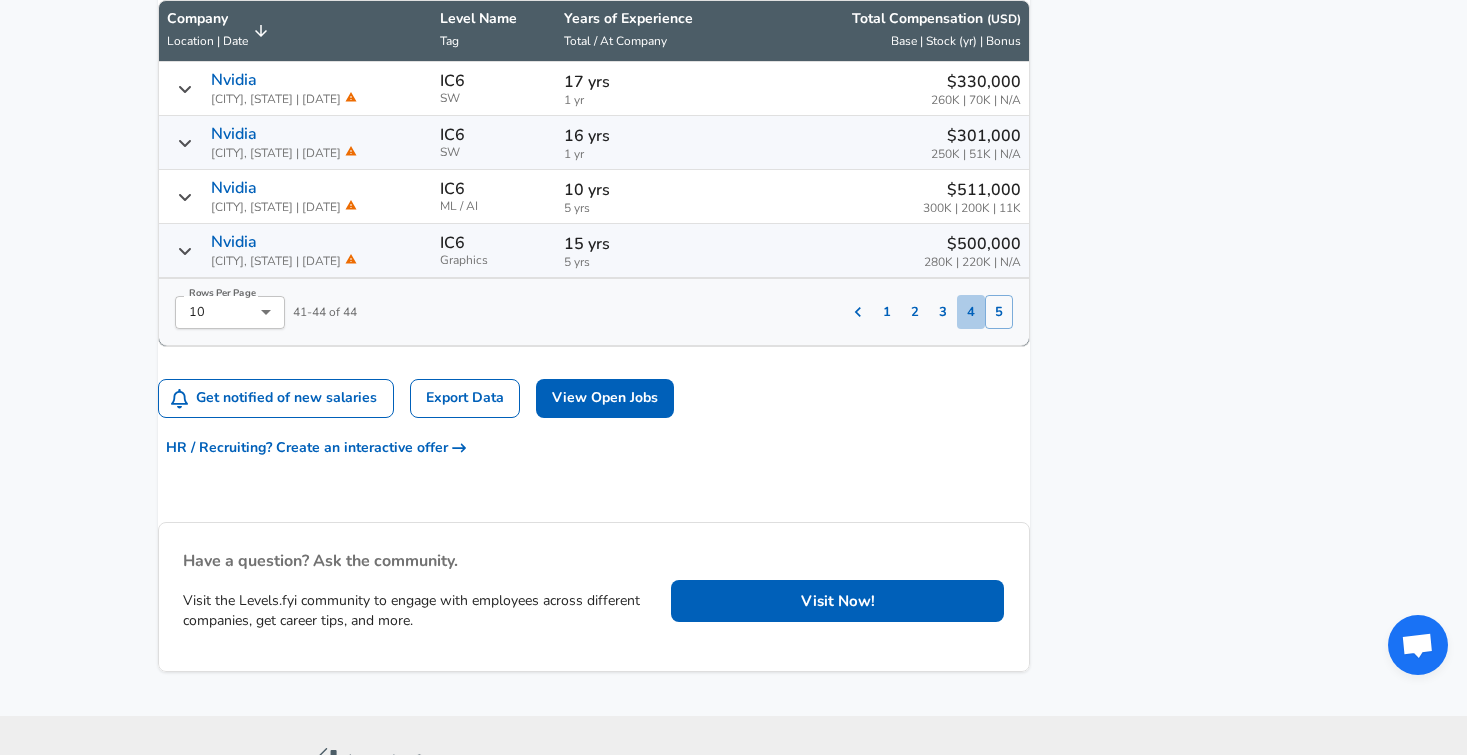 click on "4" at bounding box center (971, 312) 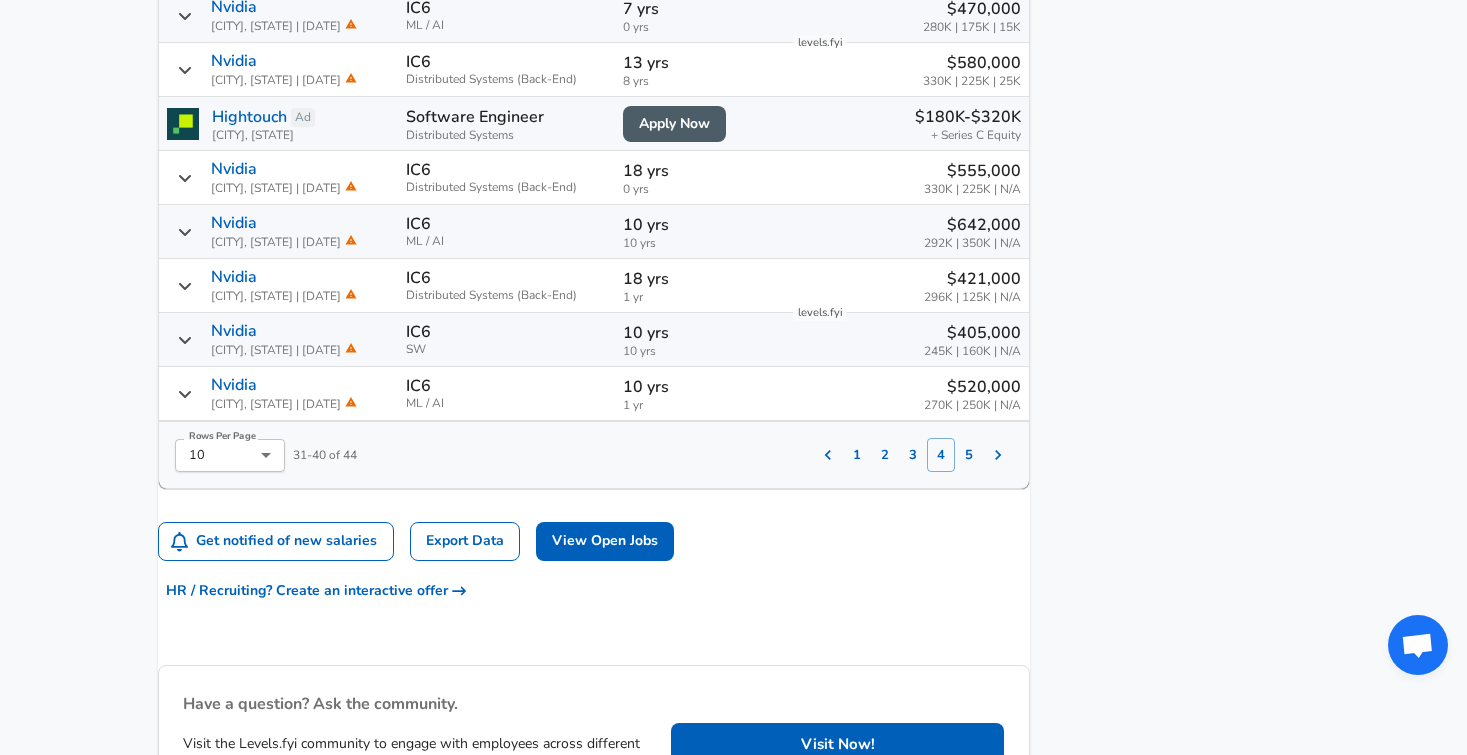 scroll, scrollTop: 1617, scrollLeft: 0, axis: vertical 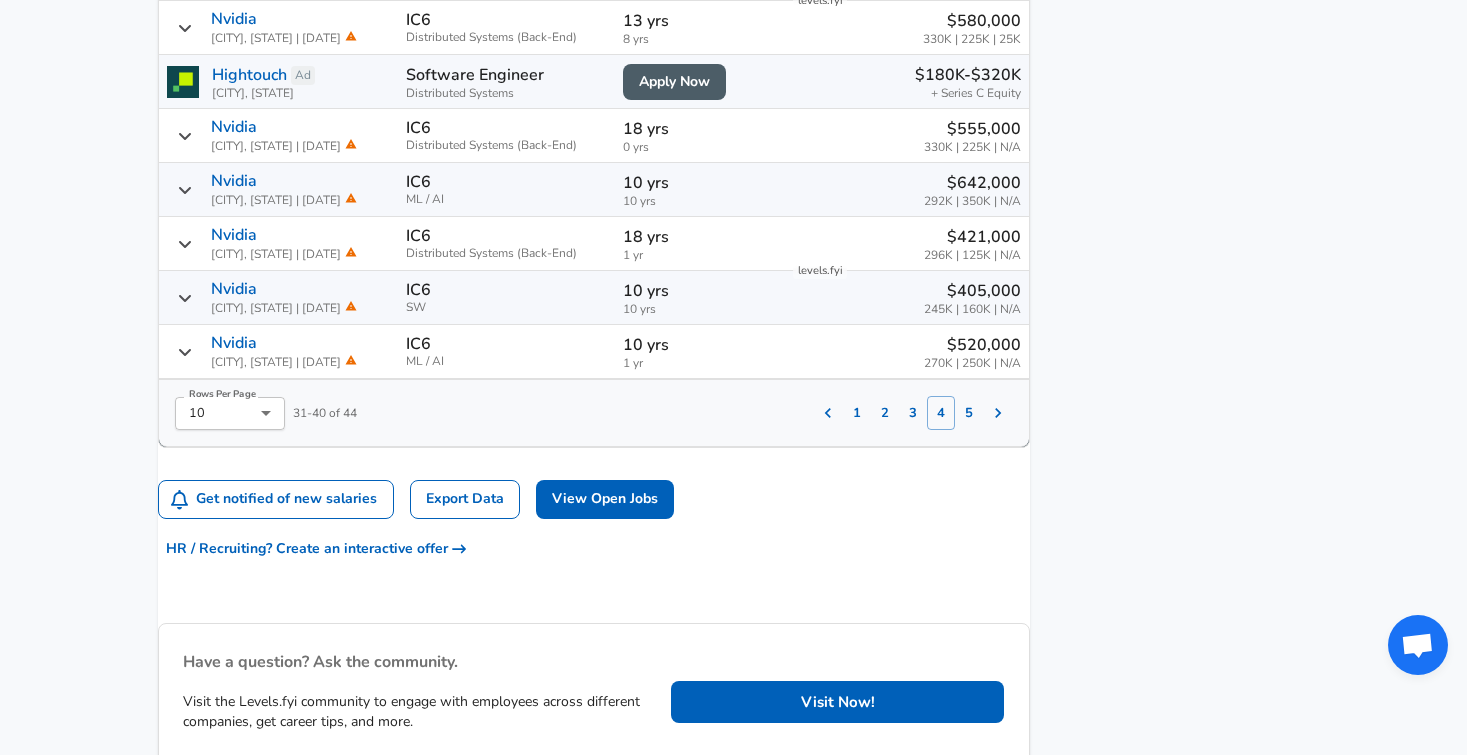 click on "3" at bounding box center (913, 413) 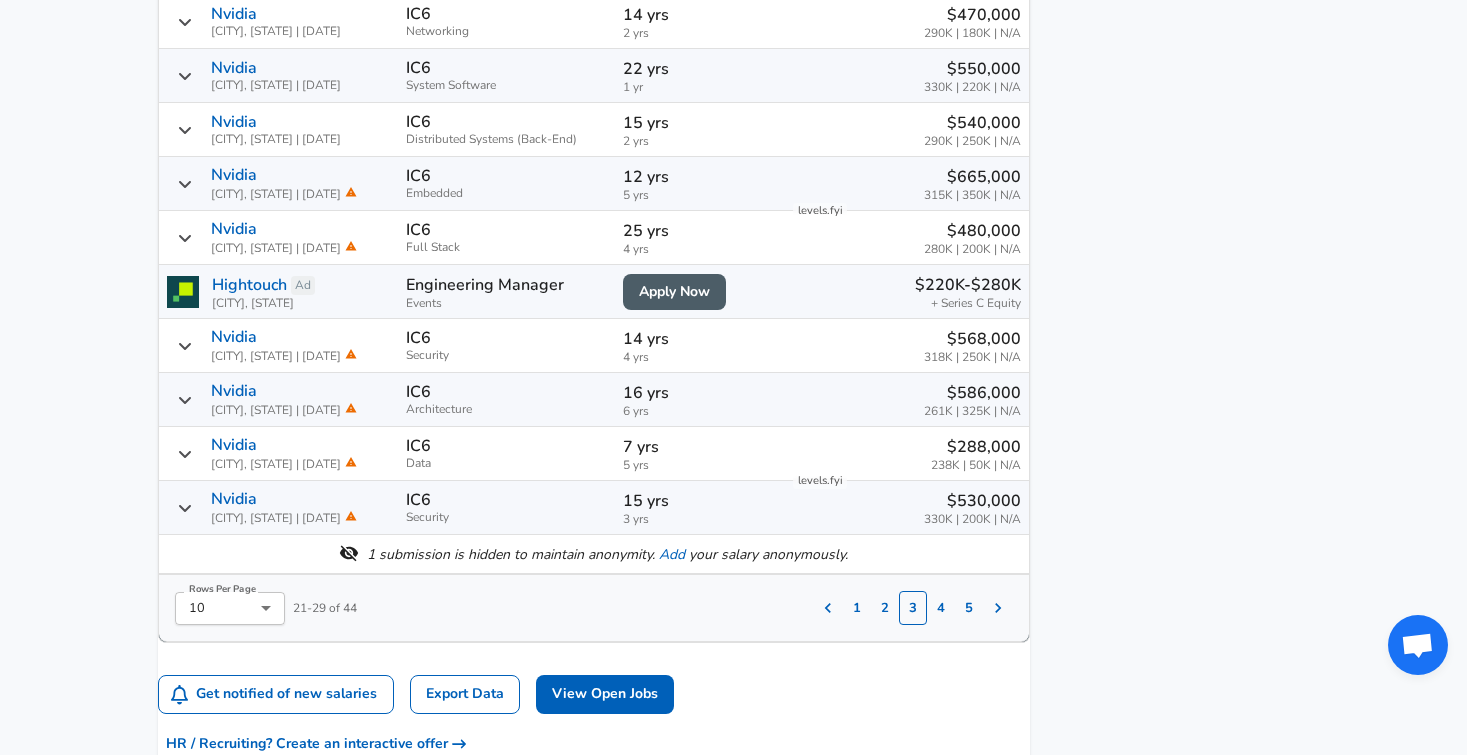 scroll, scrollTop: 1417, scrollLeft: 0, axis: vertical 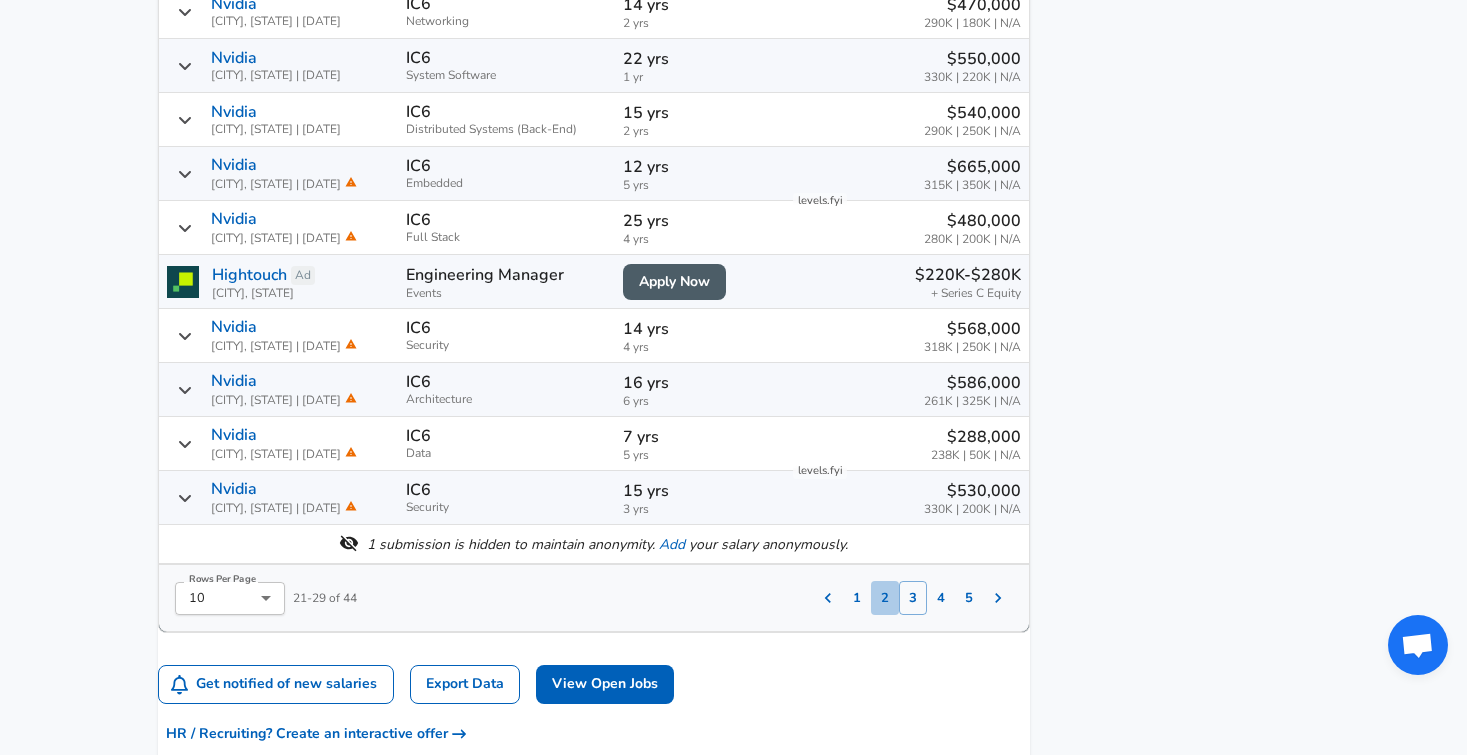 click on "2" at bounding box center [885, 598] 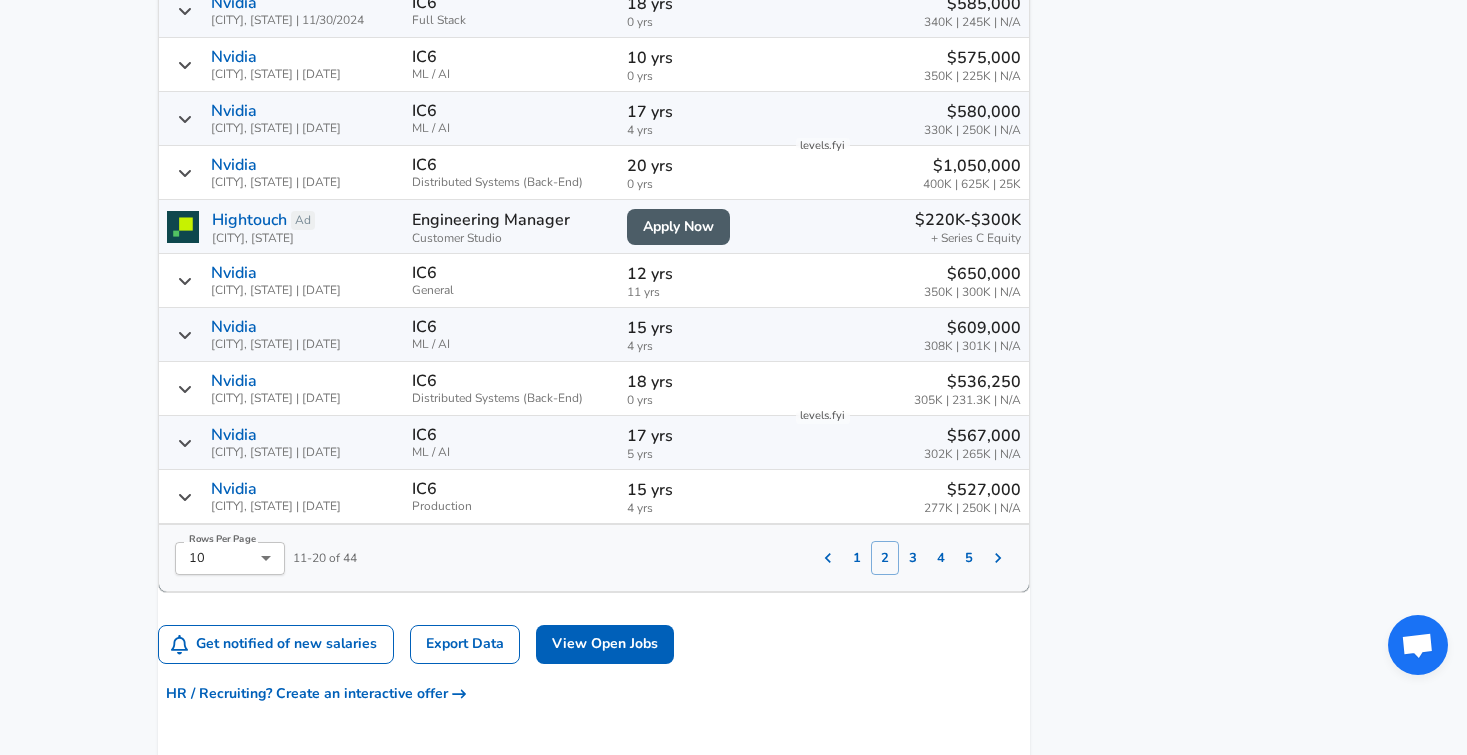 scroll, scrollTop: 1506, scrollLeft: 0, axis: vertical 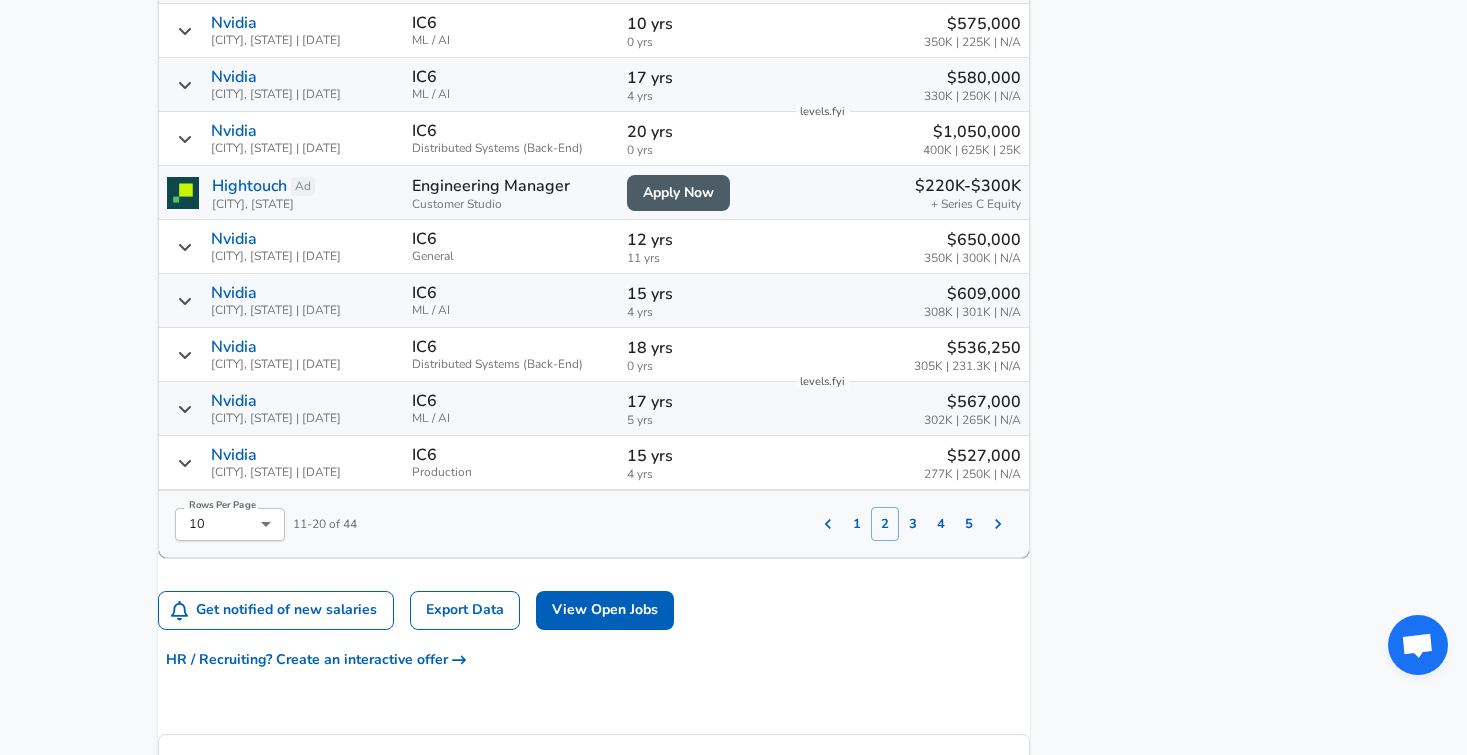 click on "1" at bounding box center (857, 524) 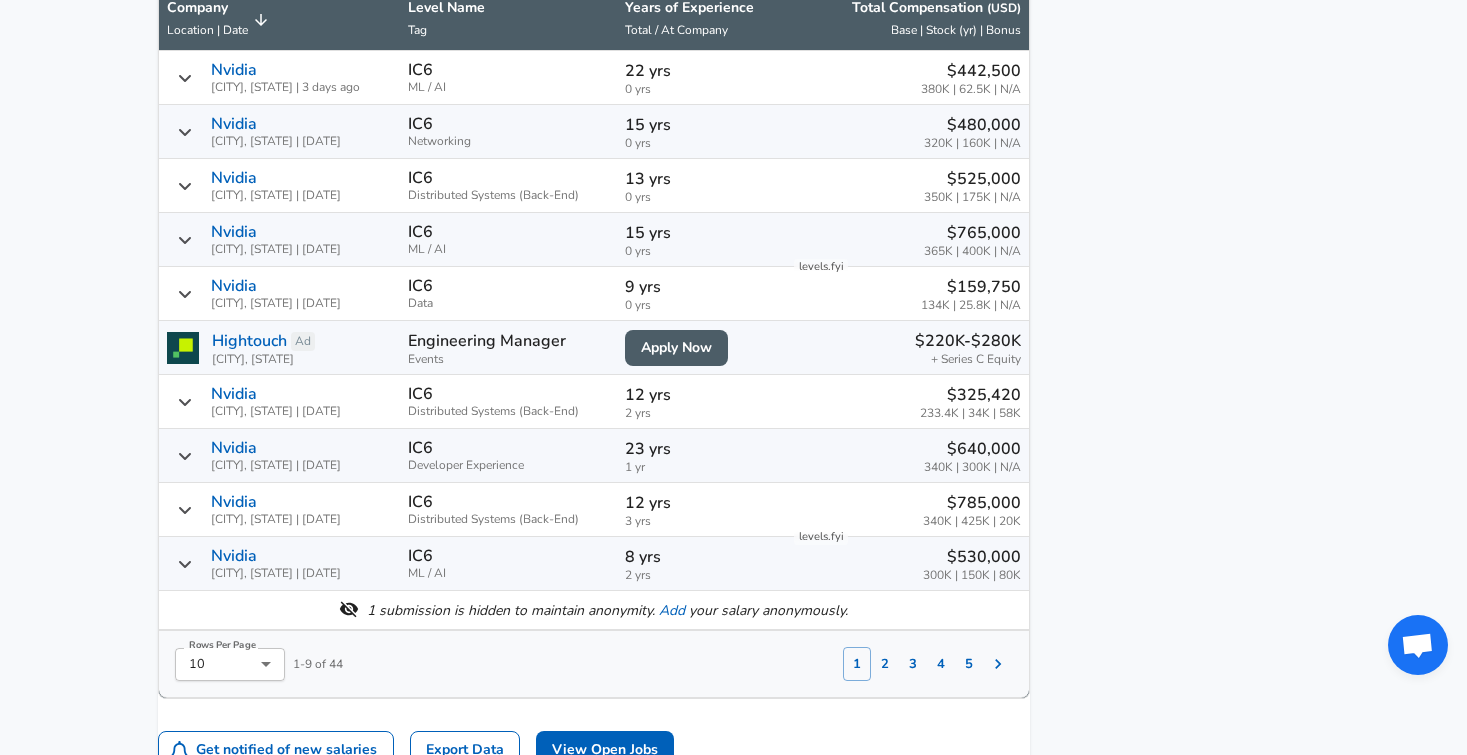 scroll, scrollTop: 1340, scrollLeft: 0, axis: vertical 